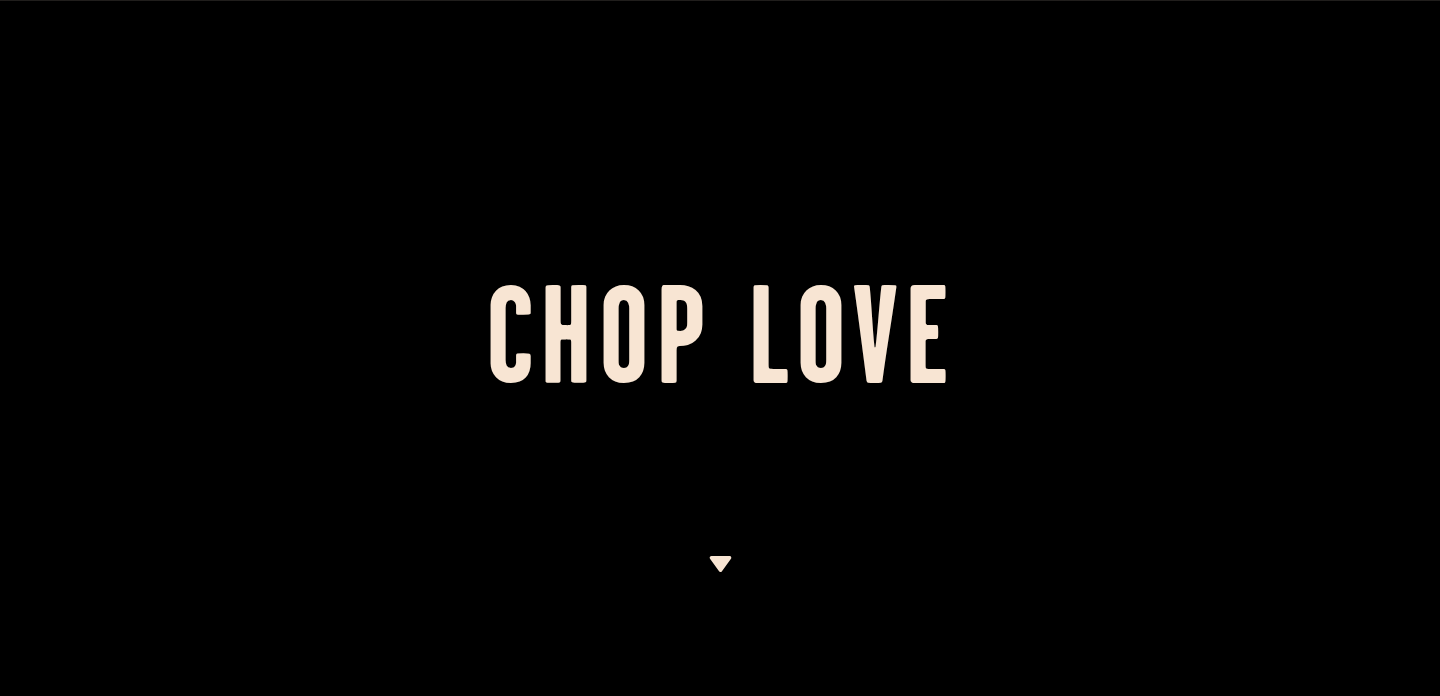 scroll, scrollTop: 0, scrollLeft: 0, axis: both 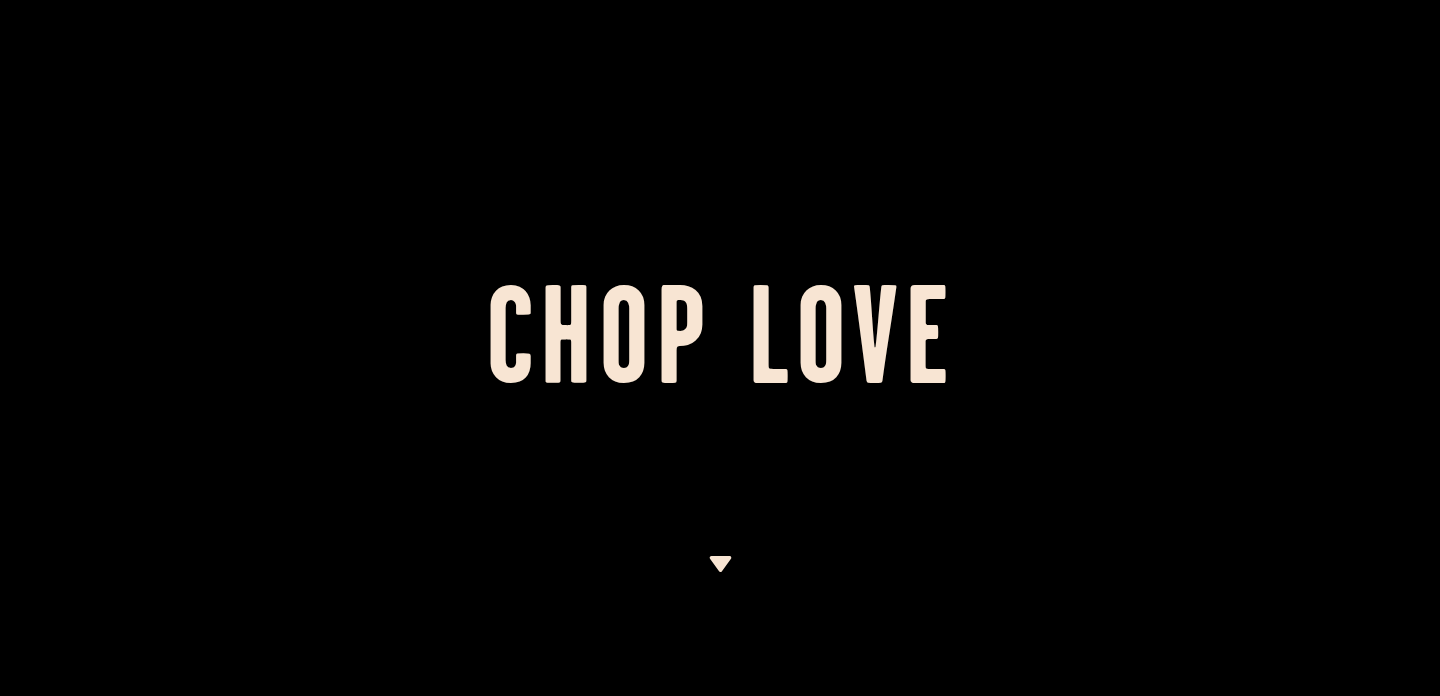 click at bounding box center (720, 564) 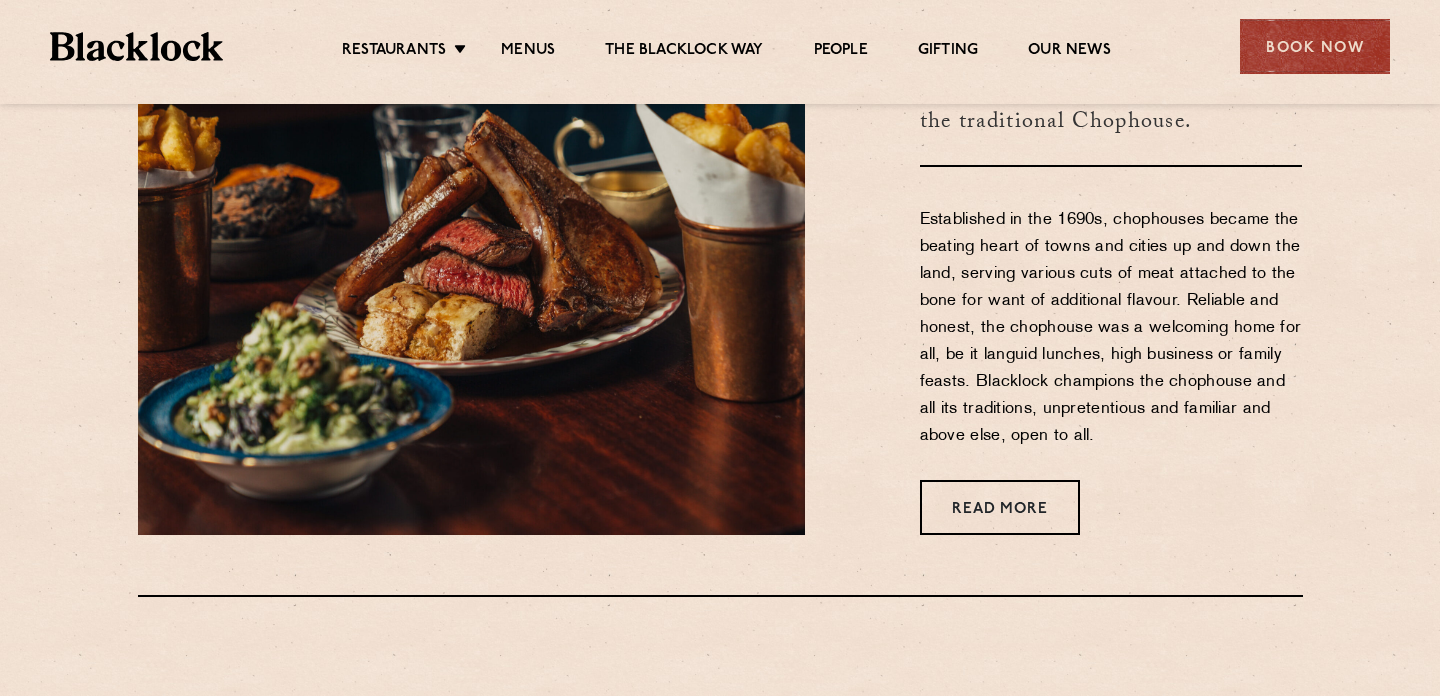 scroll, scrollTop: 823, scrollLeft: 0, axis: vertical 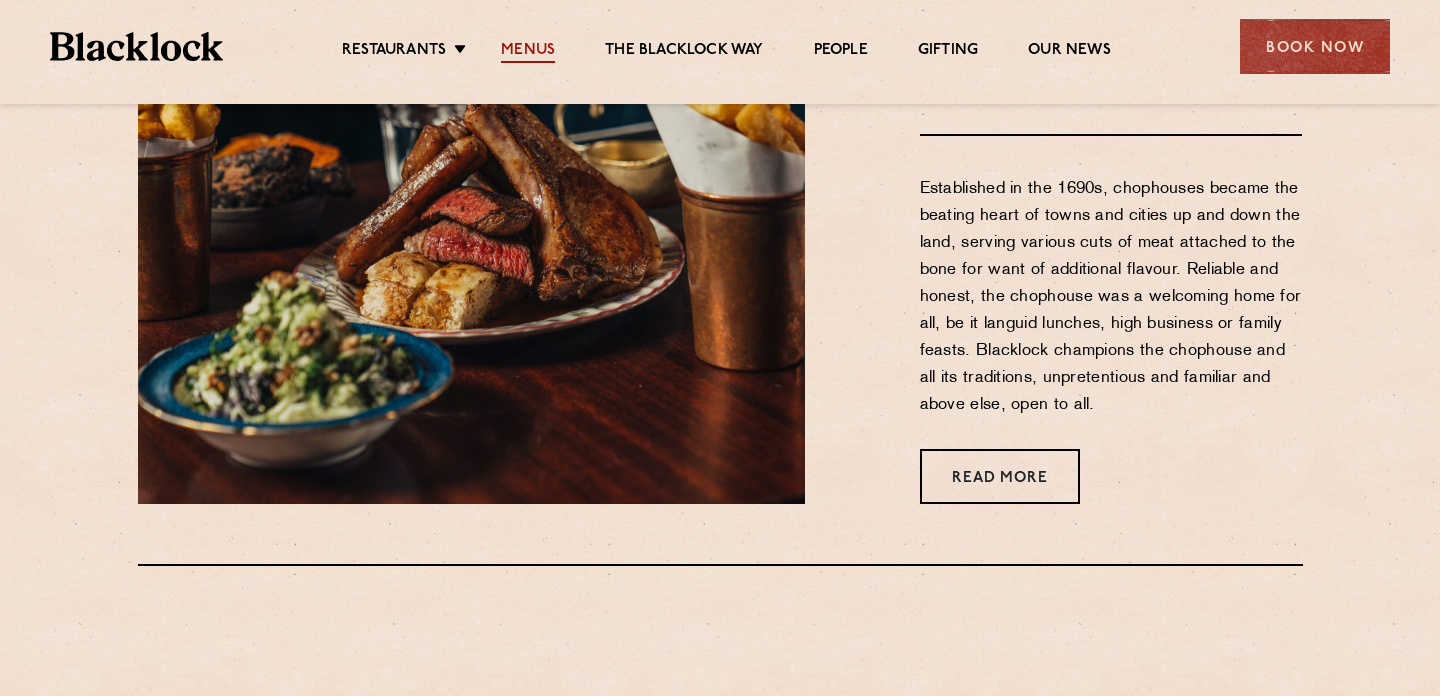 click on "Menus" at bounding box center (528, 52) 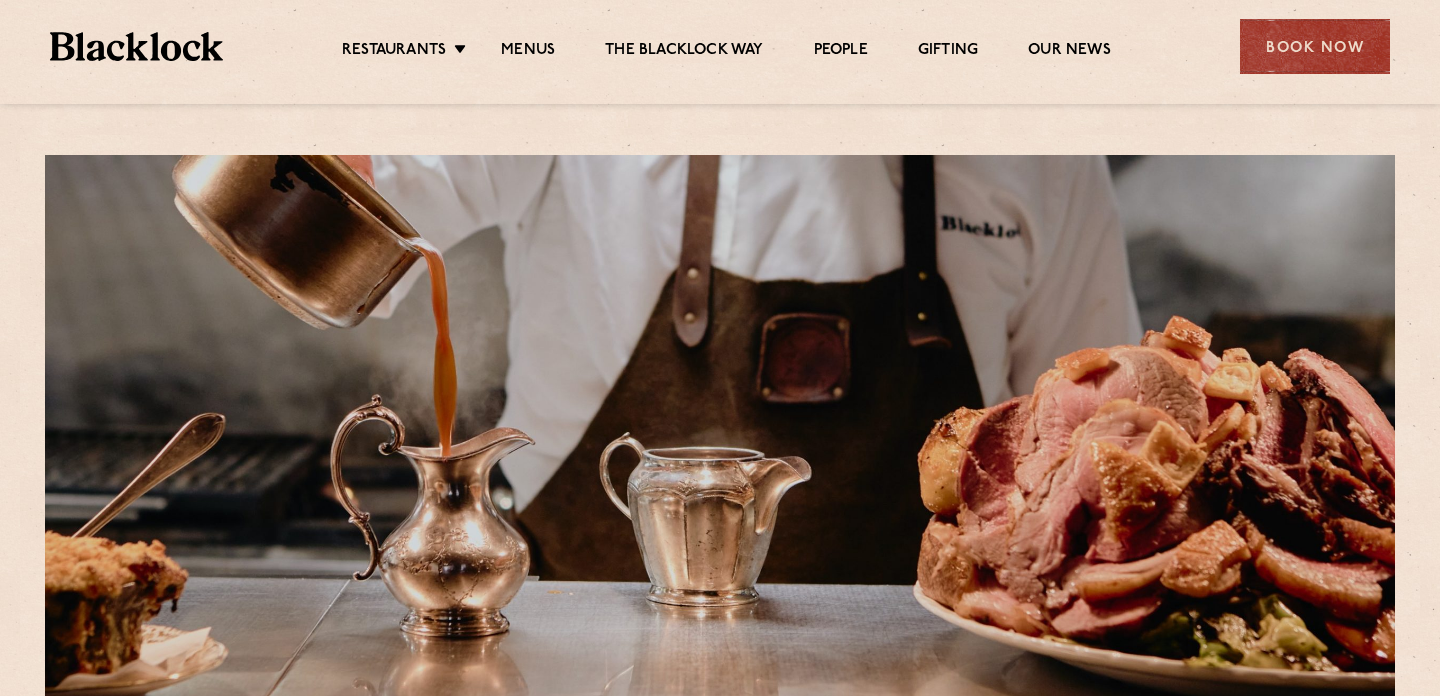 scroll, scrollTop: 0, scrollLeft: 0, axis: both 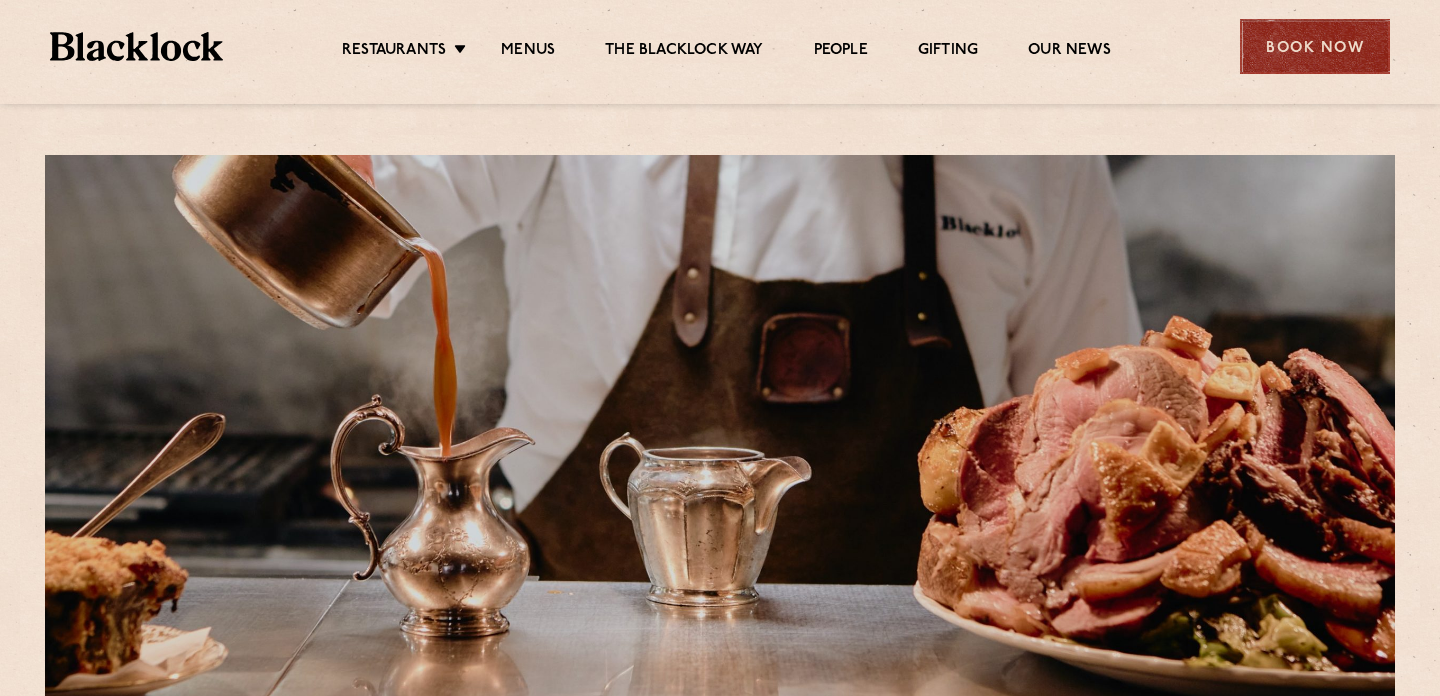 click on "Book Now" at bounding box center (1315, 46) 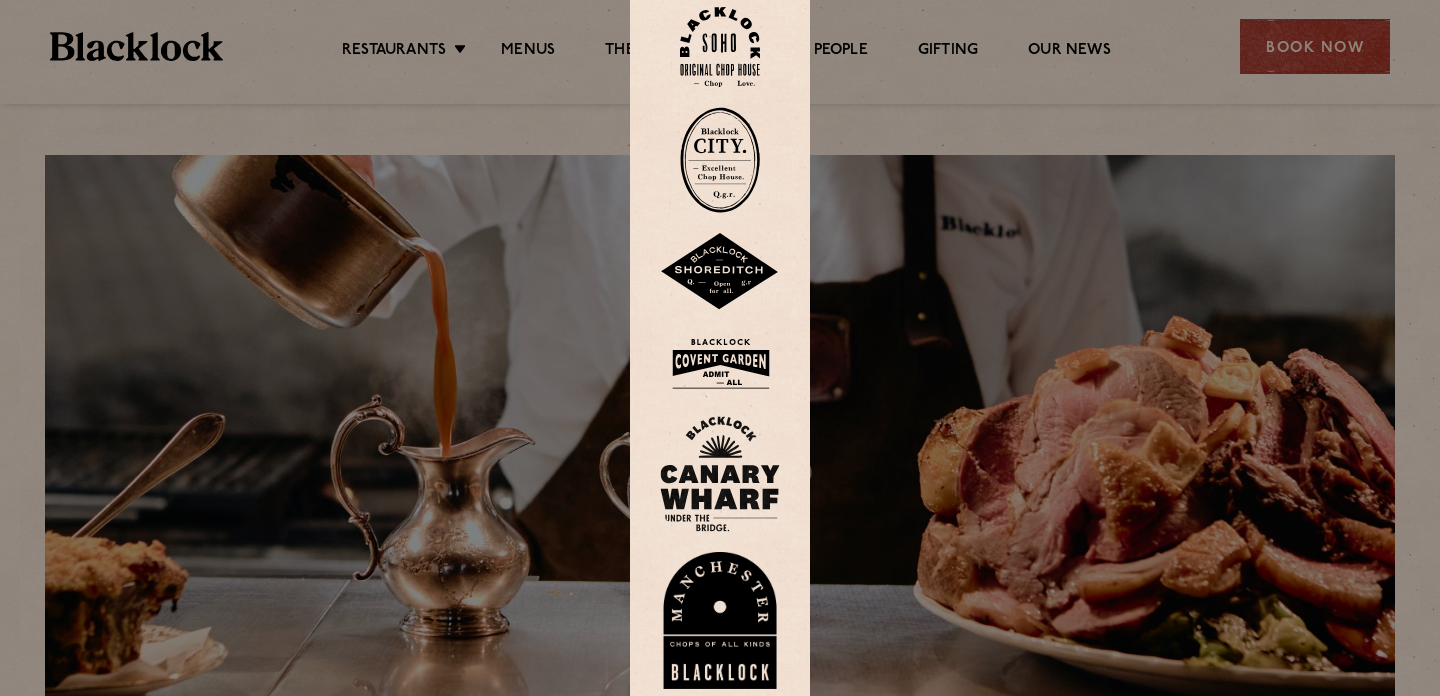 click at bounding box center [720, 363] 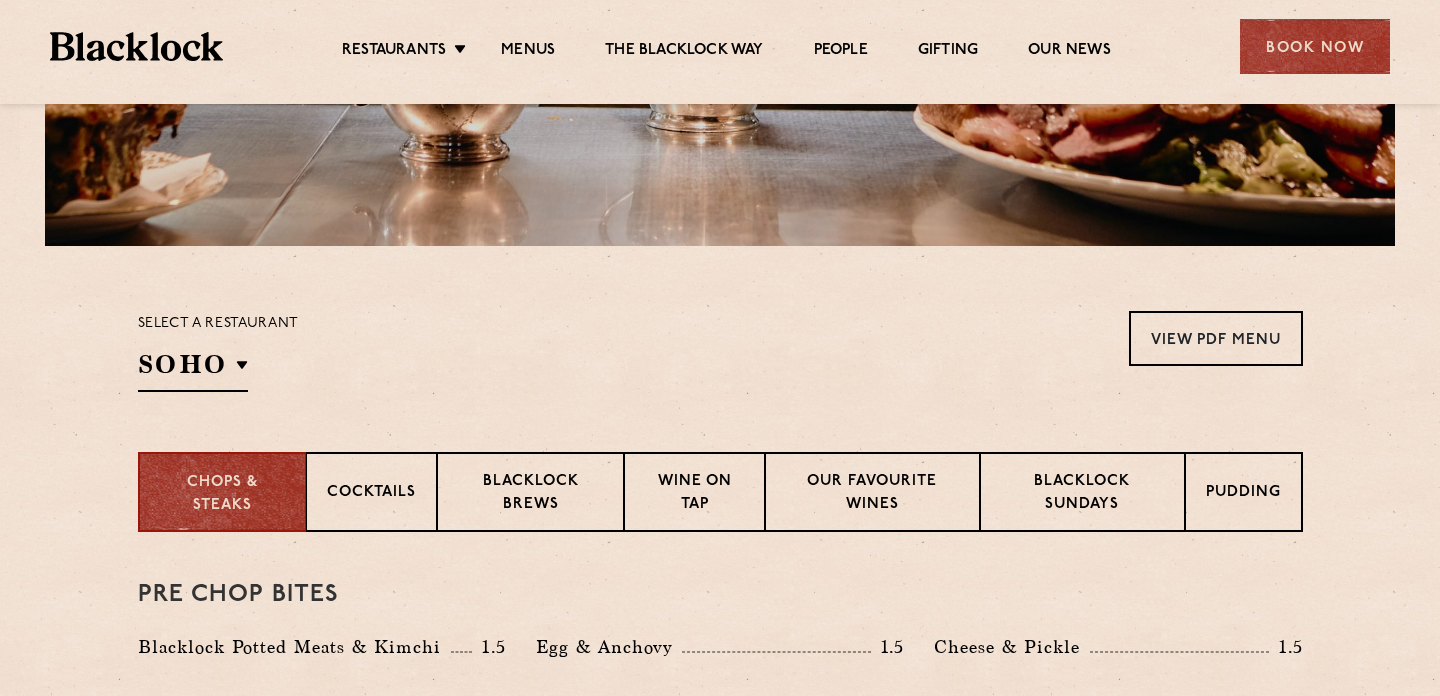scroll, scrollTop: 0, scrollLeft: 0, axis: both 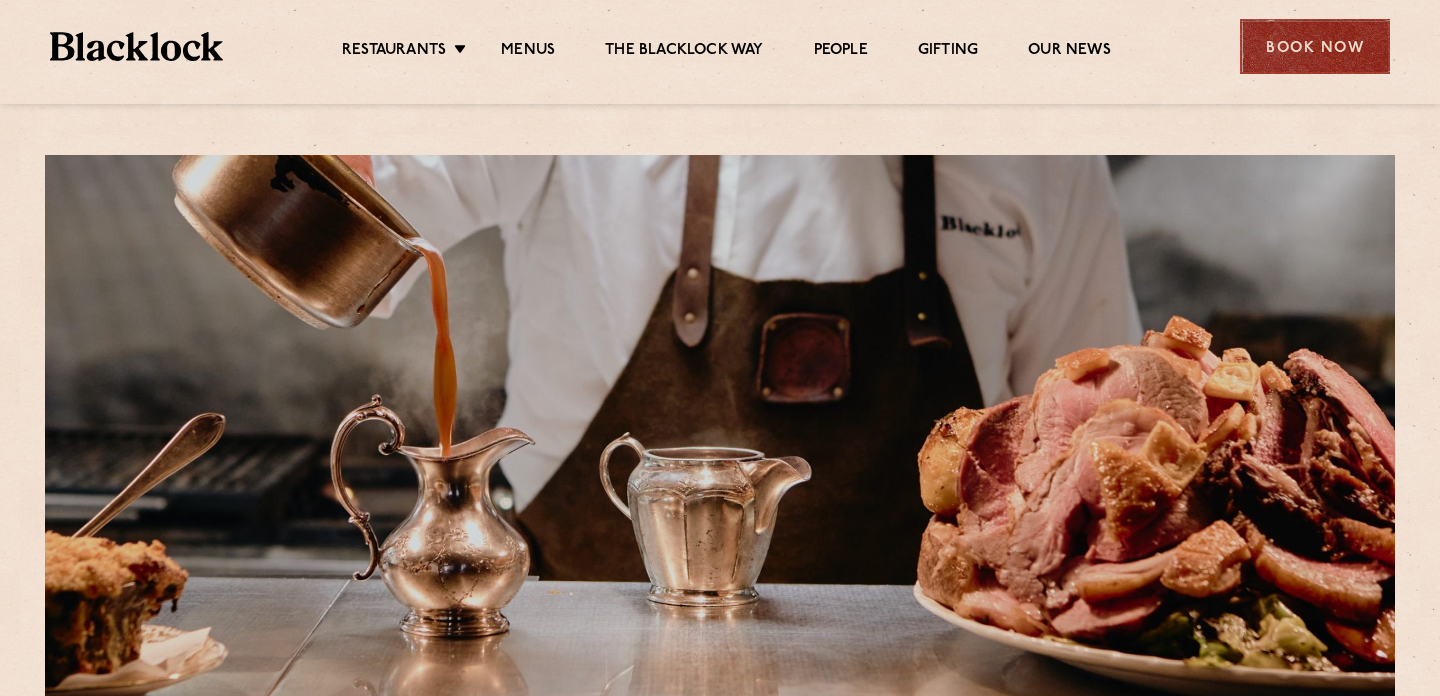click on "Book Now" at bounding box center (1315, 46) 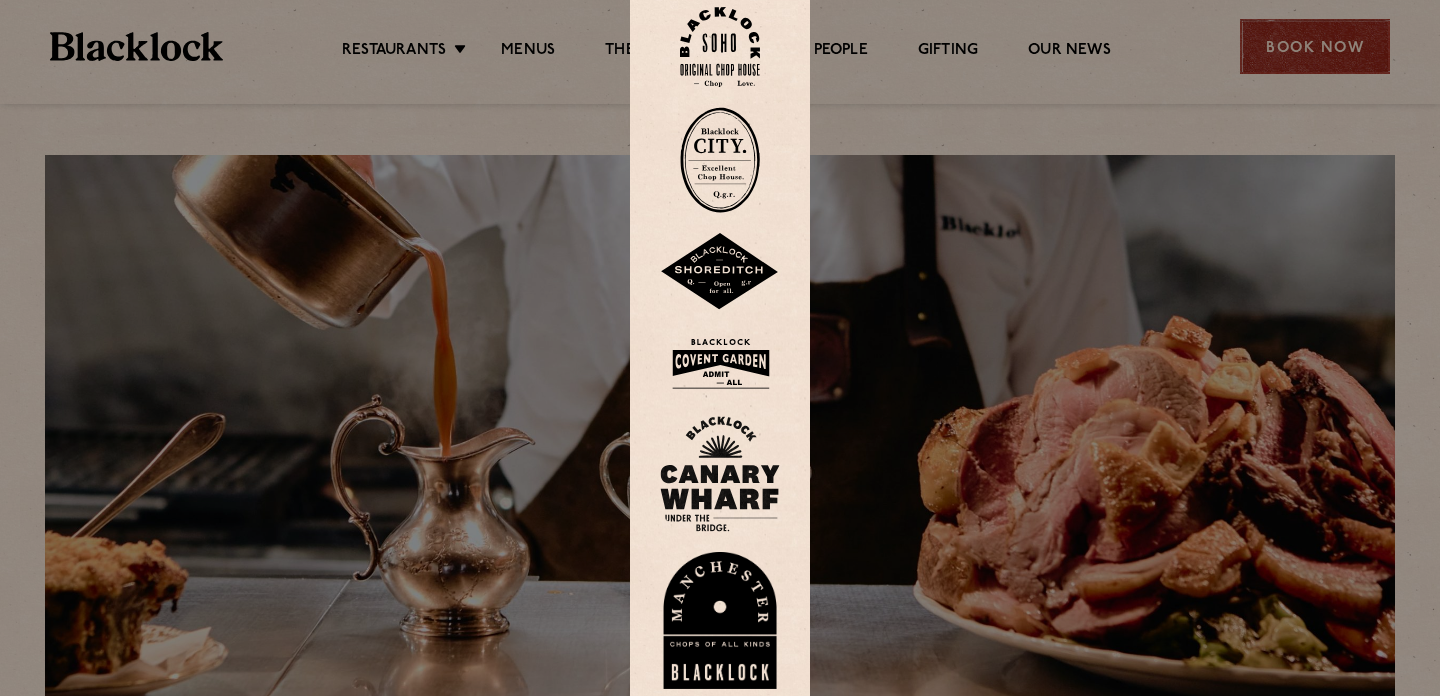 click at bounding box center [720, 348] 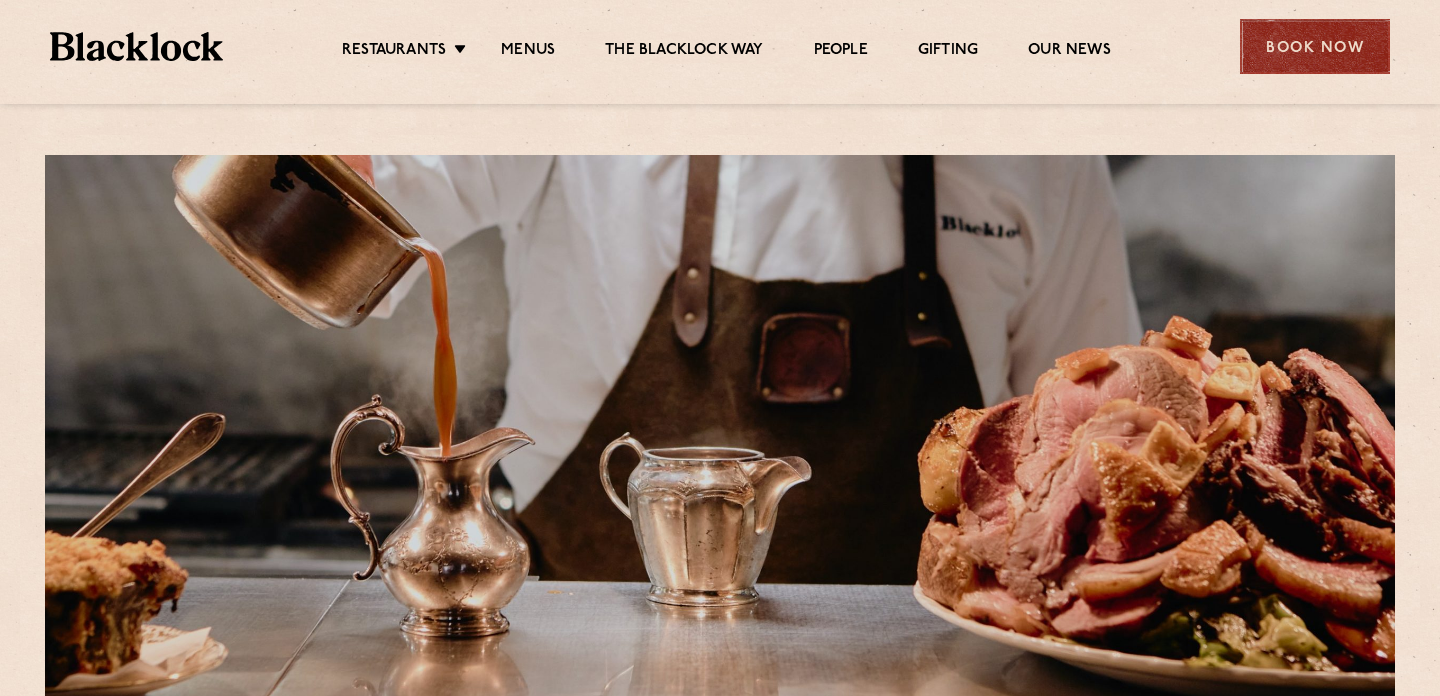 click on "Book Now" at bounding box center [1315, 46] 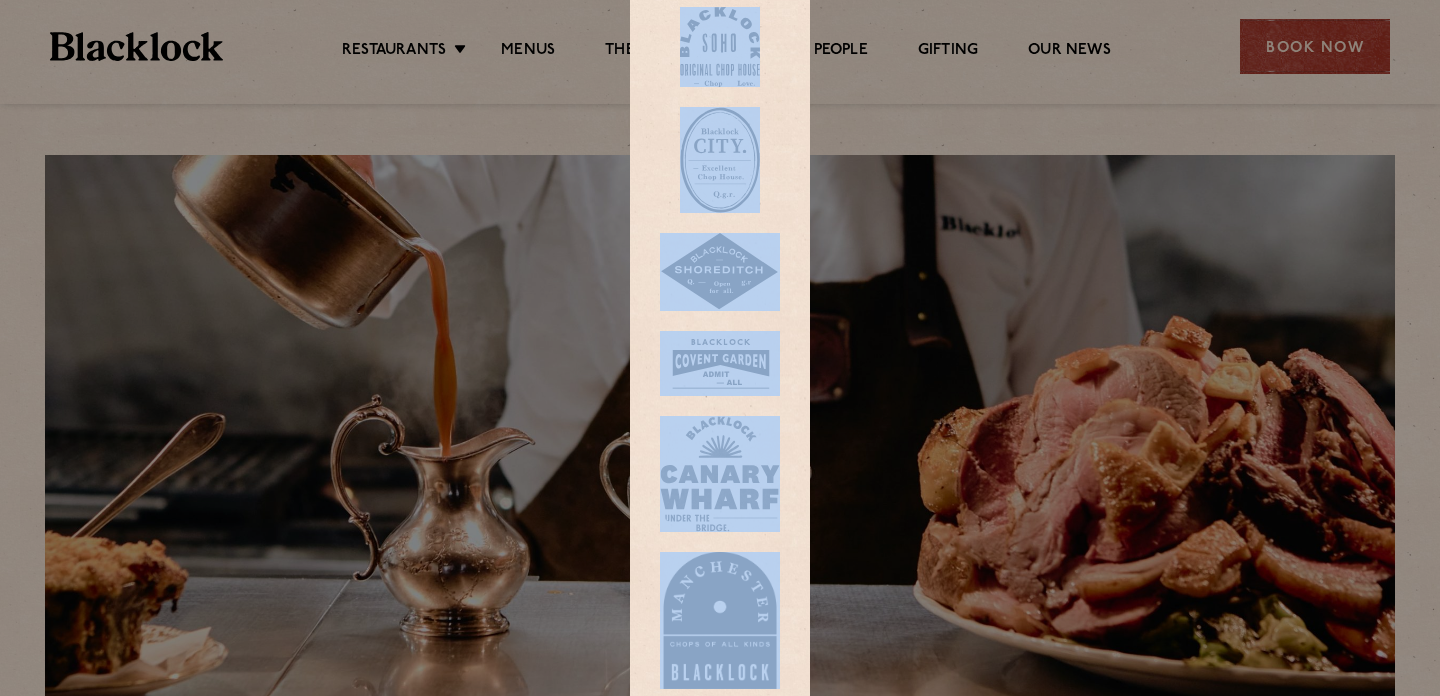 click at bounding box center (720, 47) 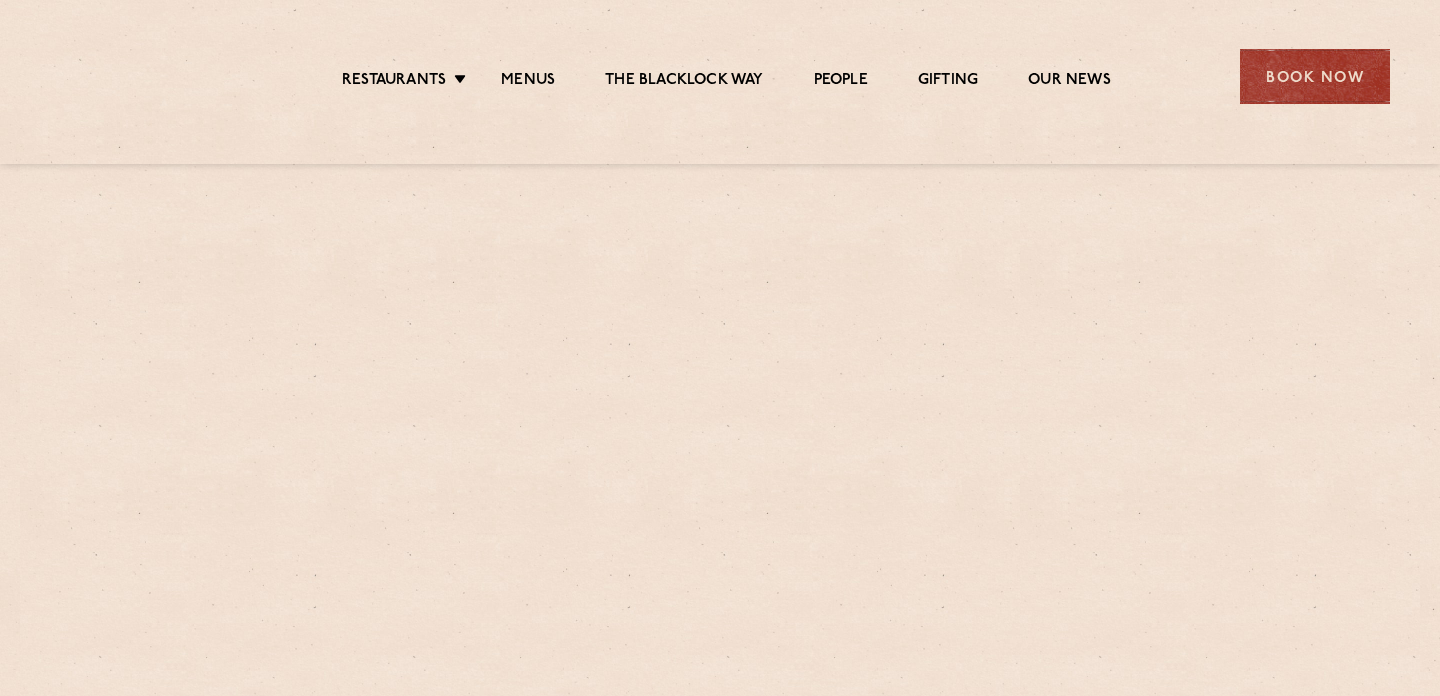 scroll, scrollTop: 0, scrollLeft: 0, axis: both 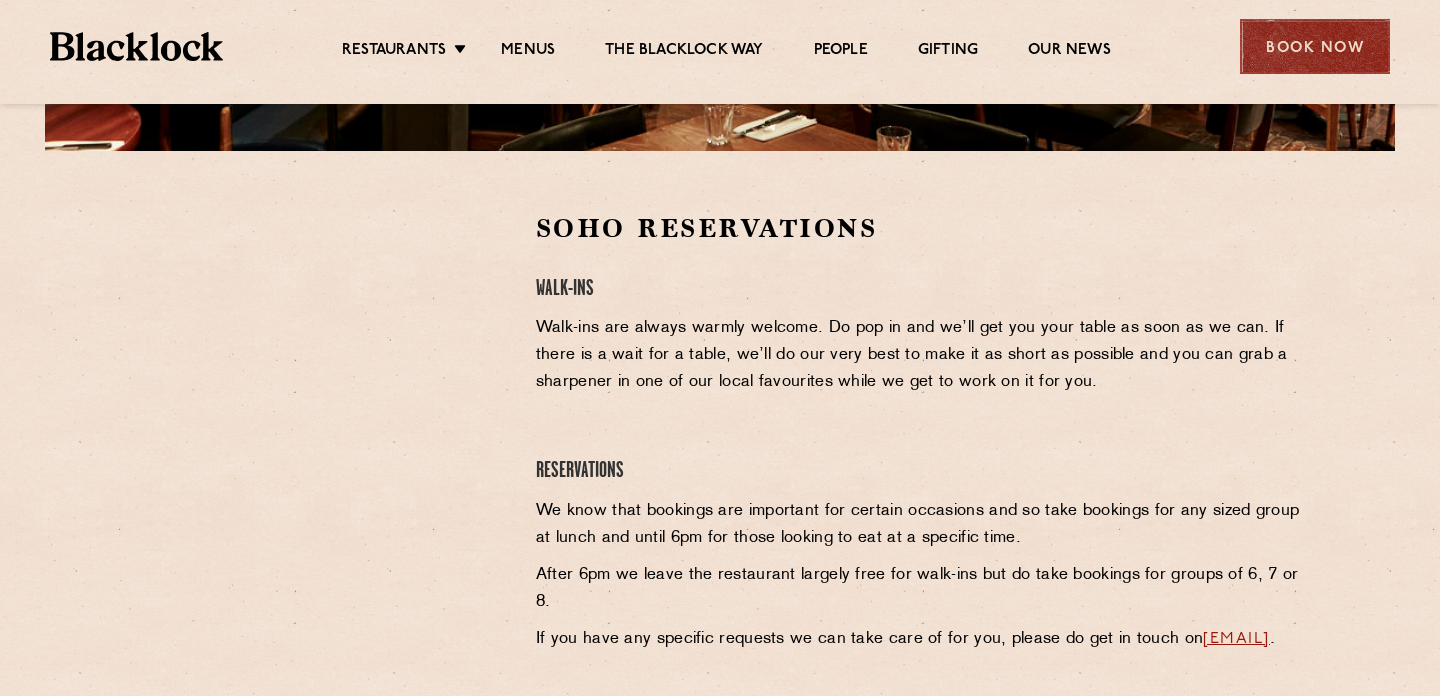 click on "Book Now" at bounding box center [1315, 46] 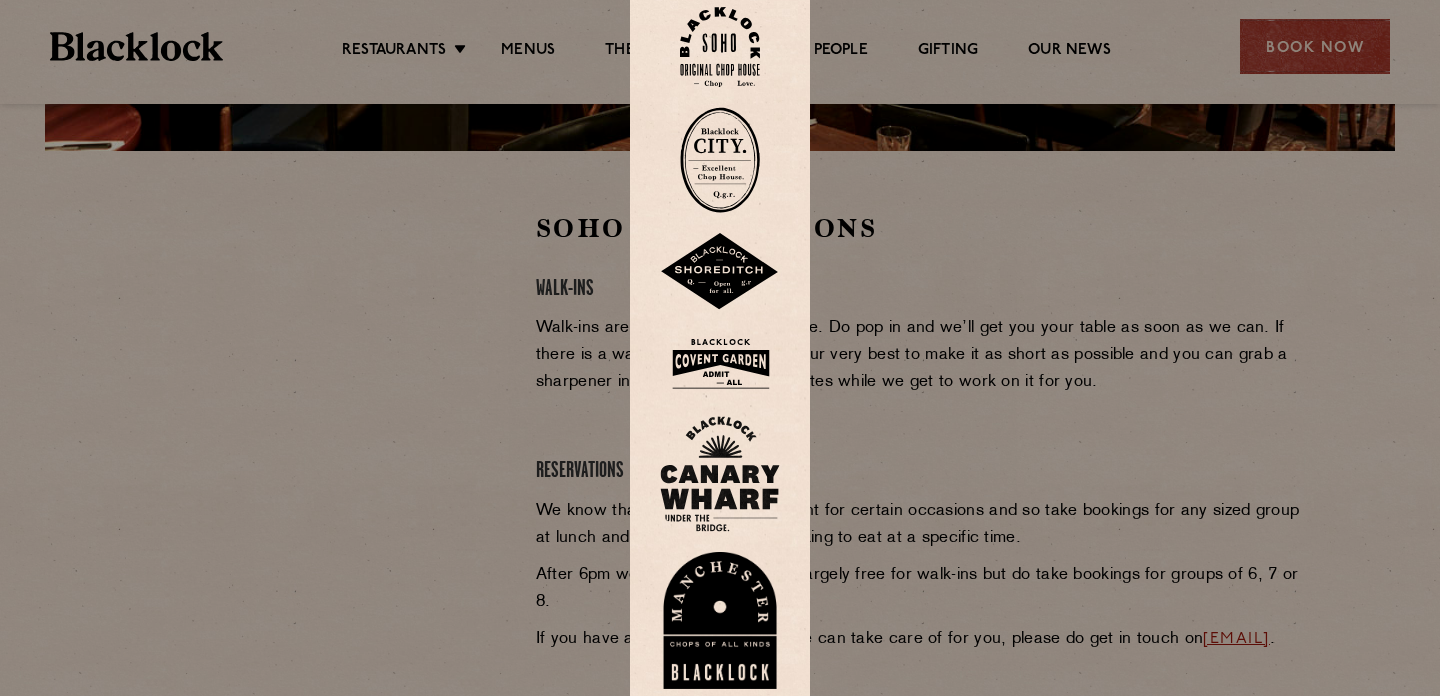 click at bounding box center (720, 363) 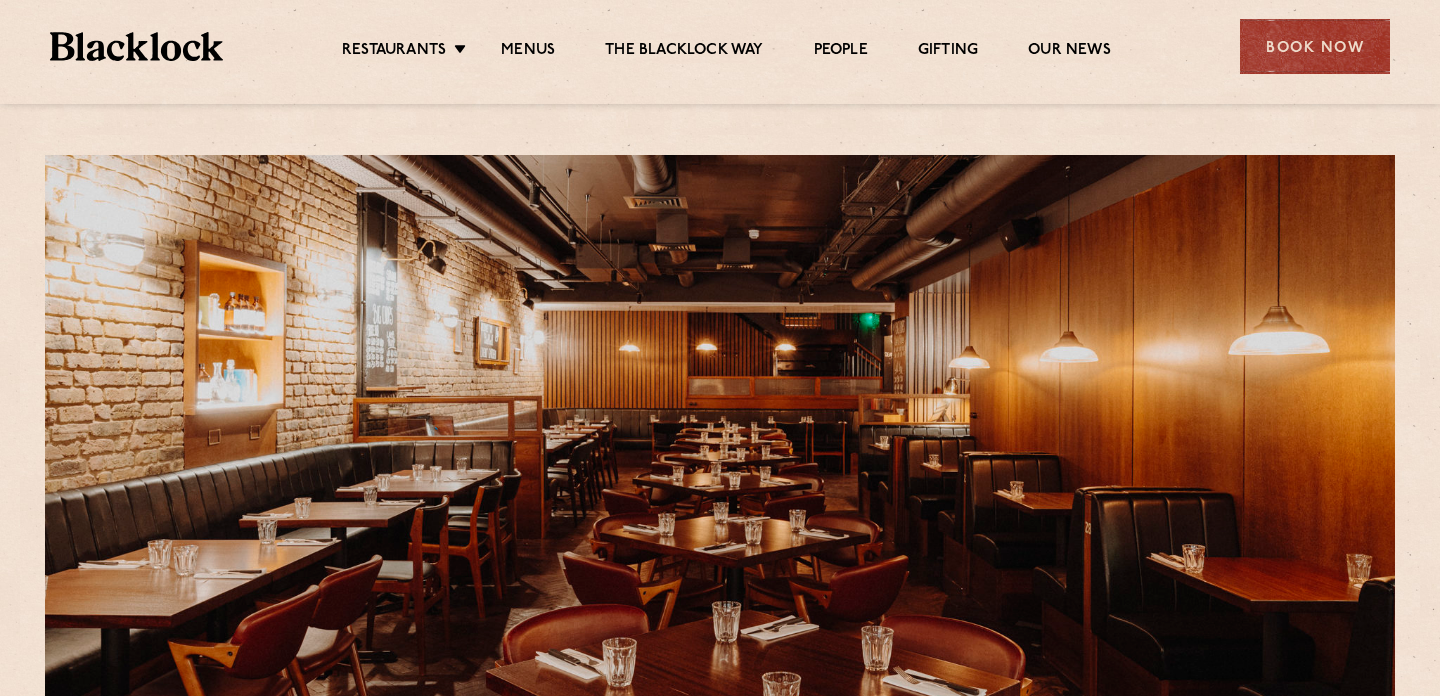 scroll, scrollTop: 0, scrollLeft: 0, axis: both 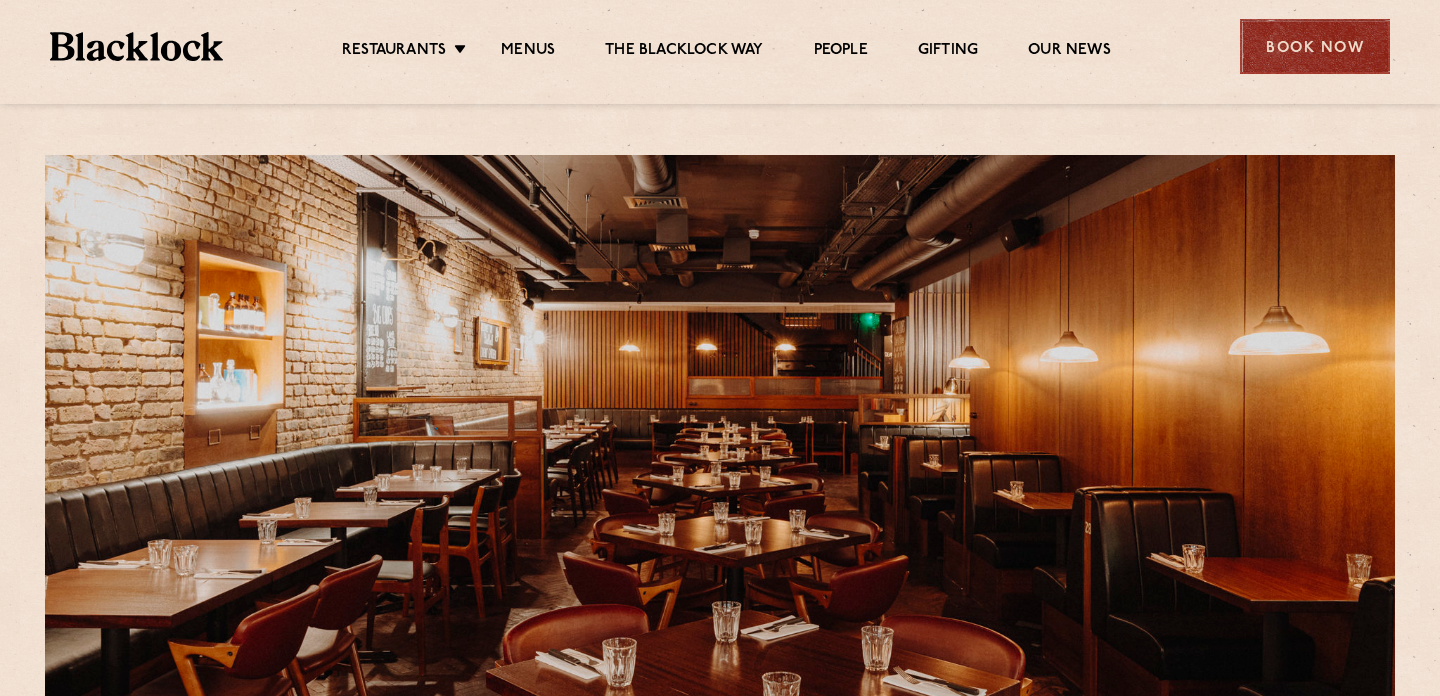 click on "Book Now" at bounding box center [1315, 46] 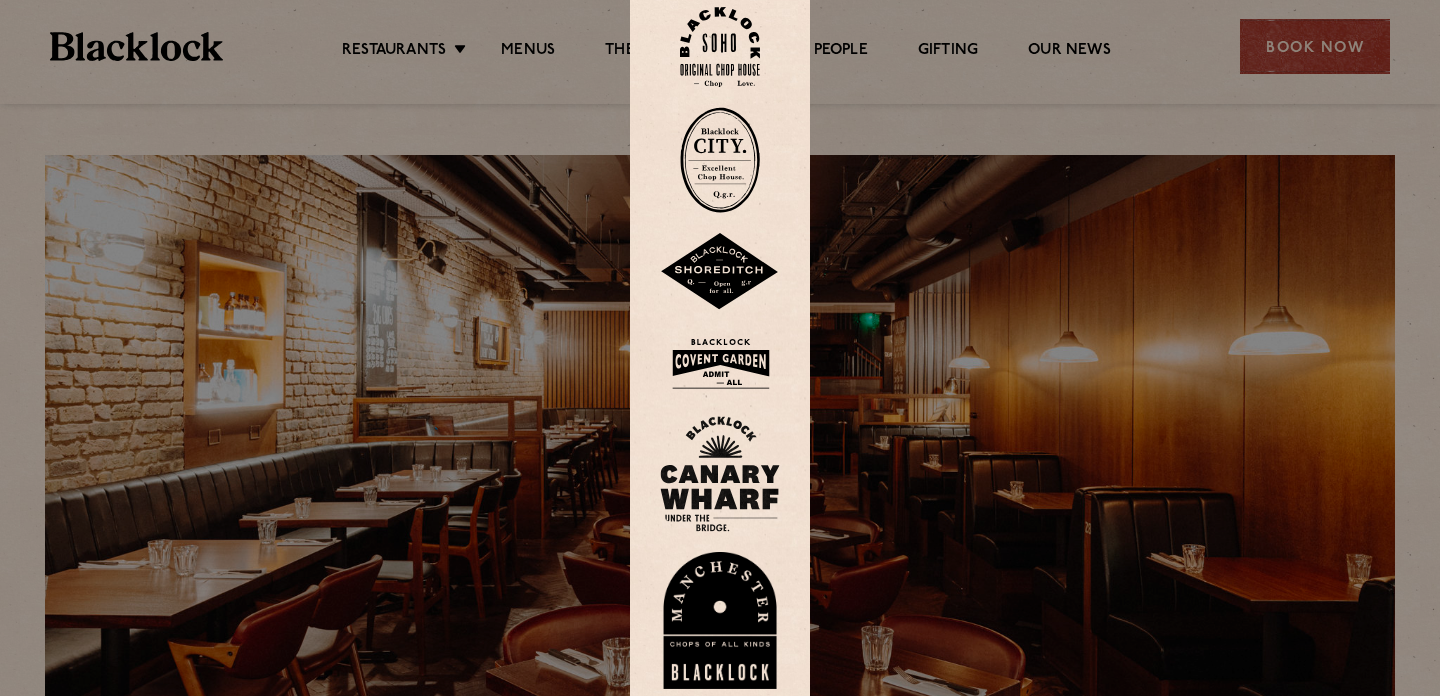 click at bounding box center [720, 348] 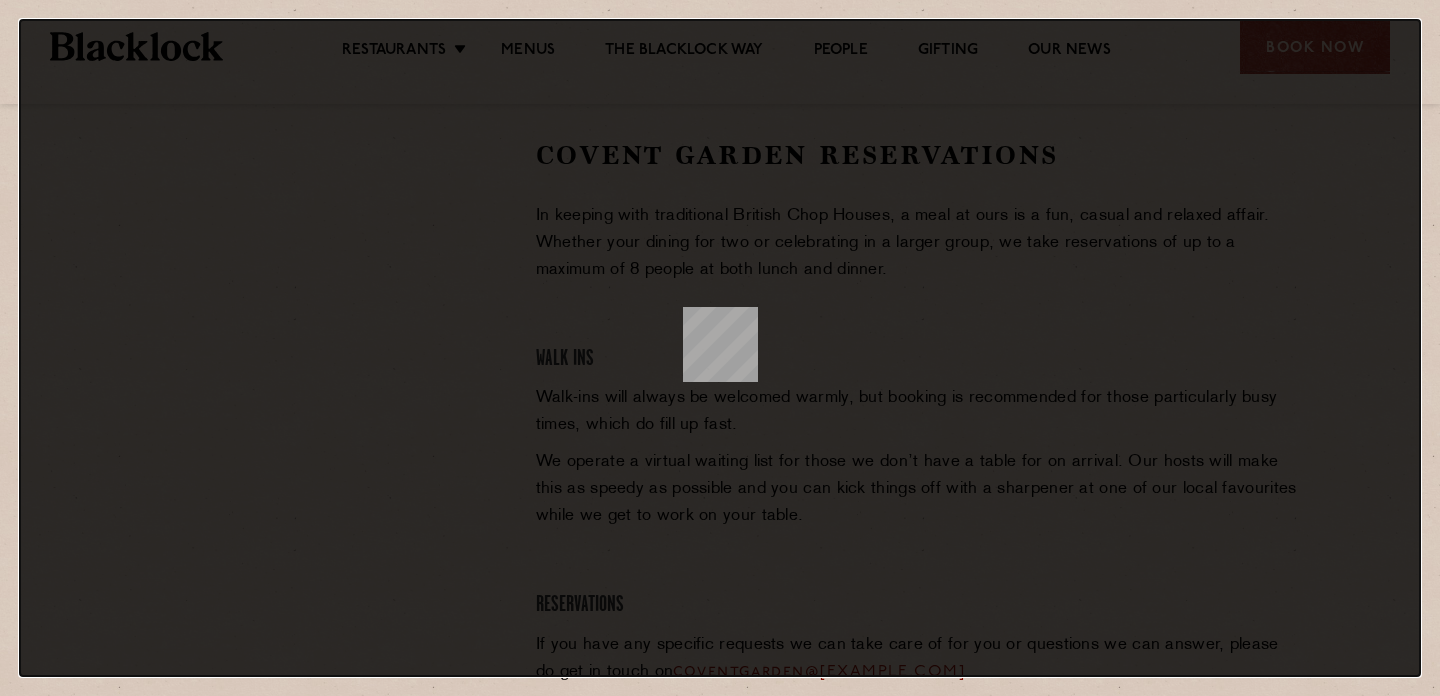 scroll, scrollTop: 0, scrollLeft: 0, axis: both 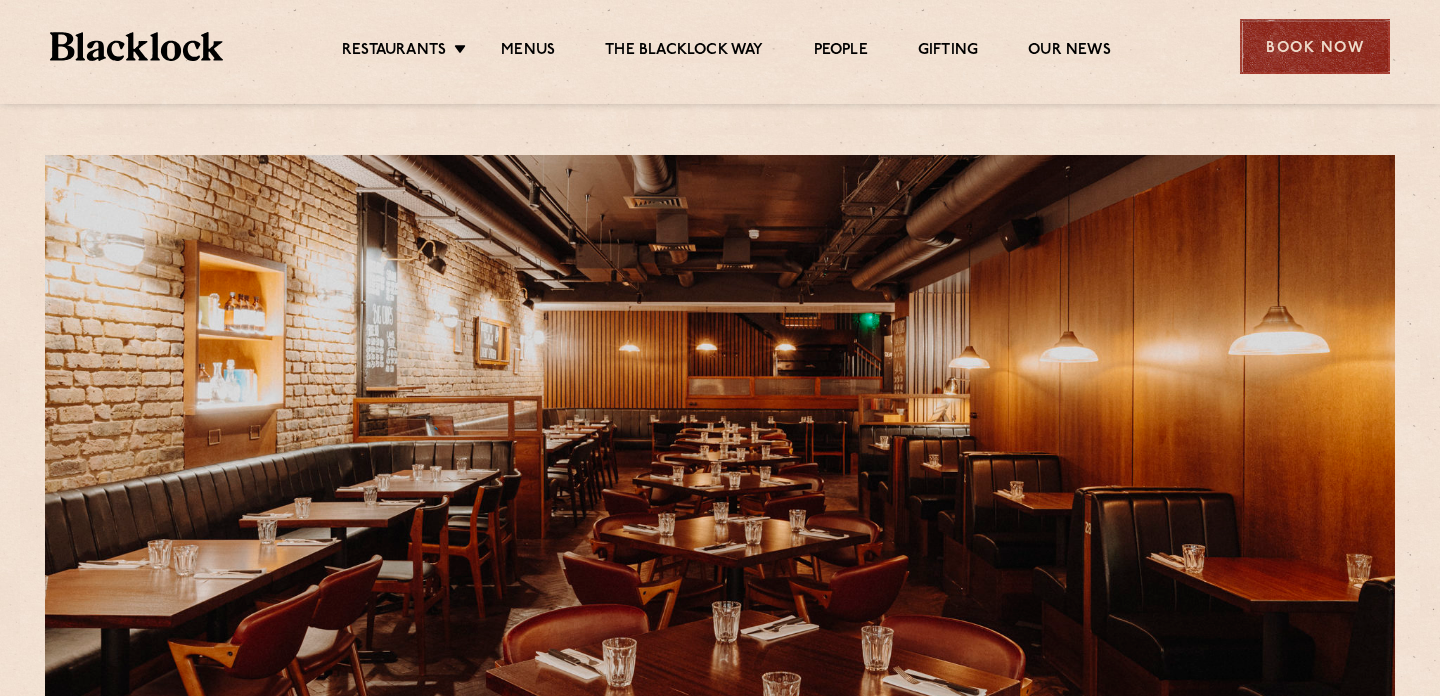 click on "Book Now" at bounding box center (1315, 46) 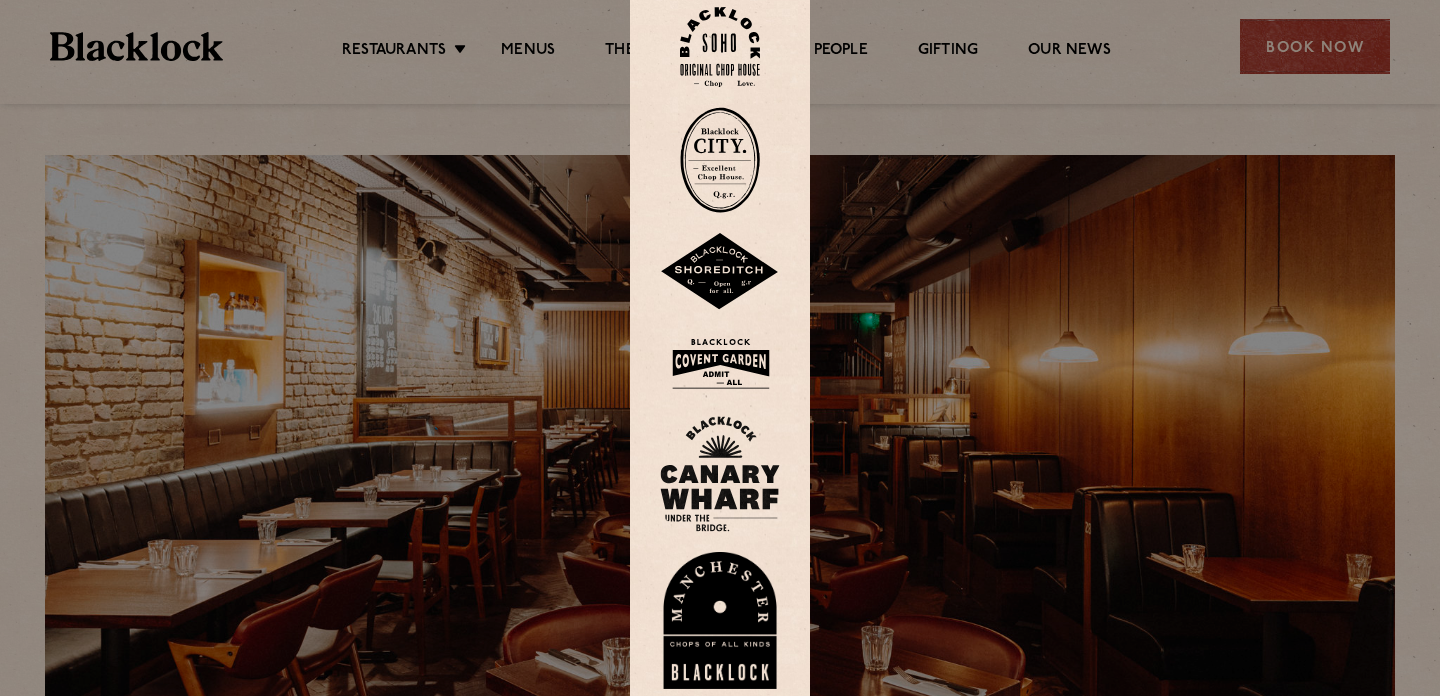 click at bounding box center [720, 47] 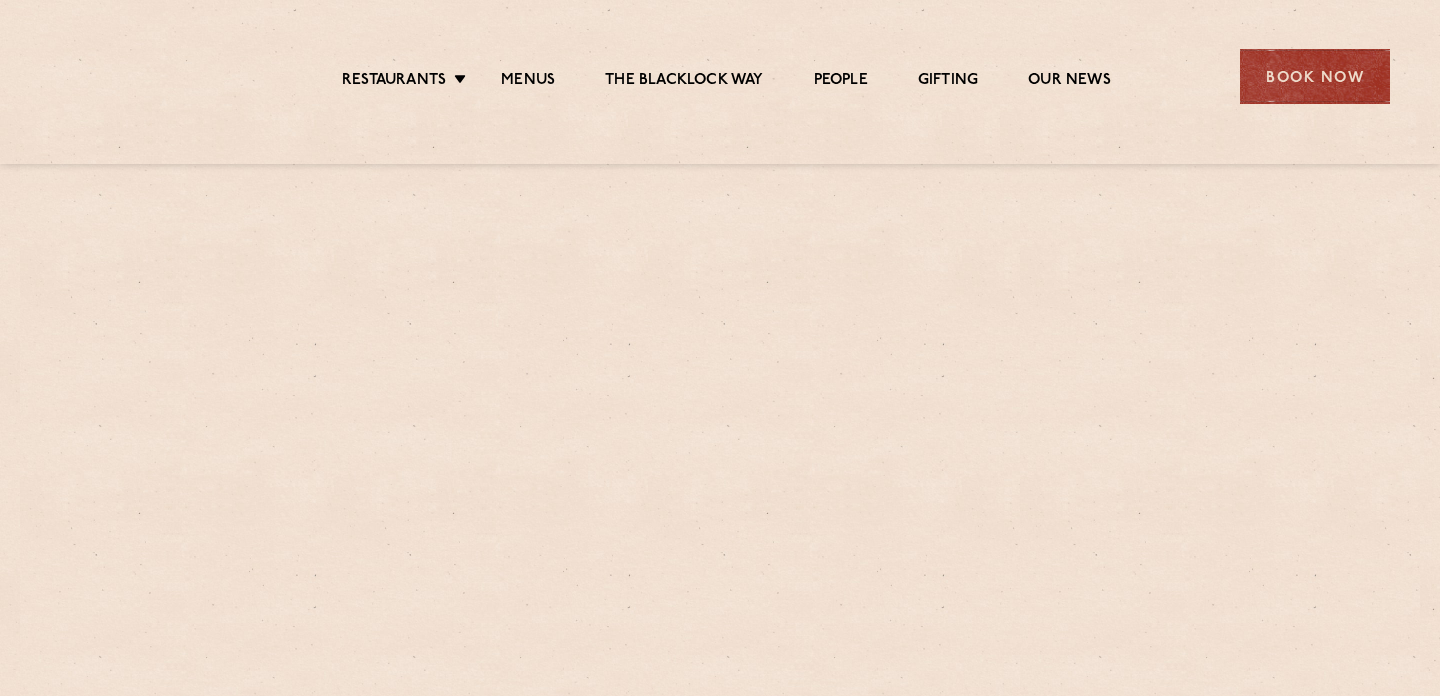 scroll, scrollTop: 0, scrollLeft: 0, axis: both 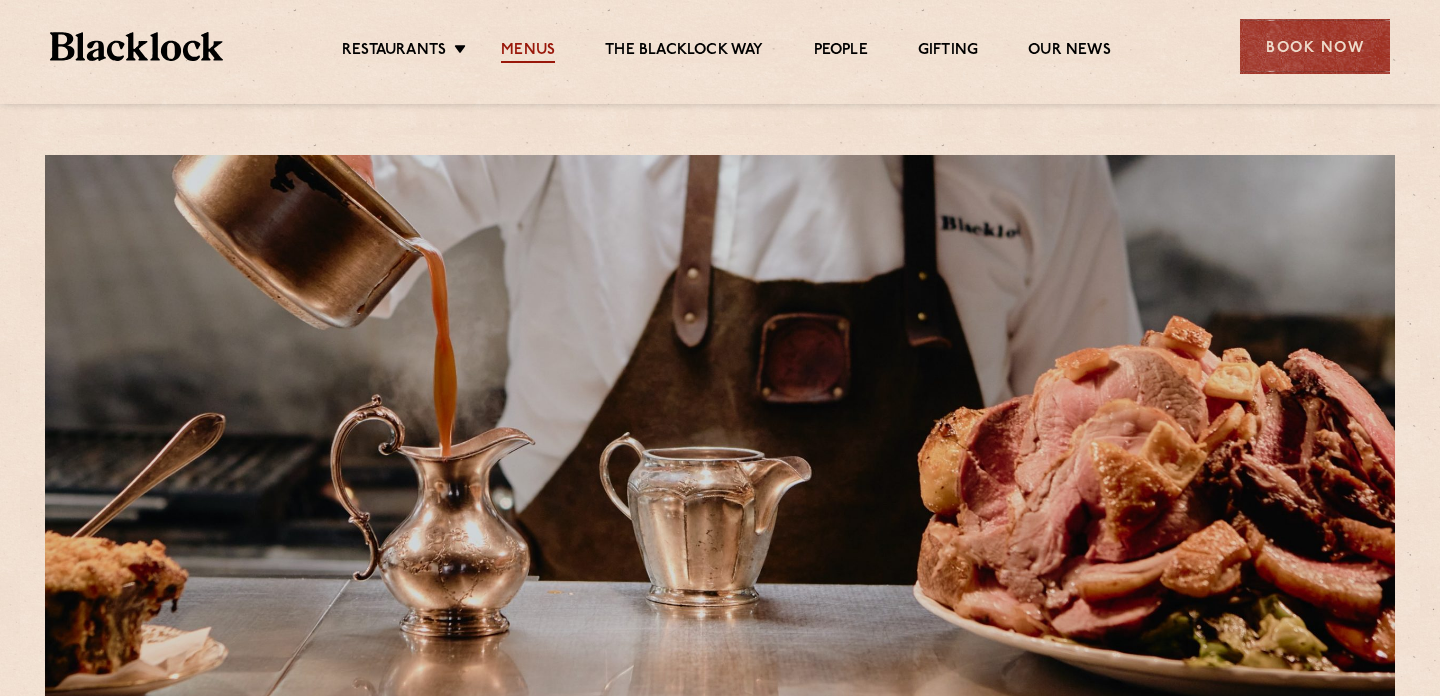click on "Menus" at bounding box center (528, 52) 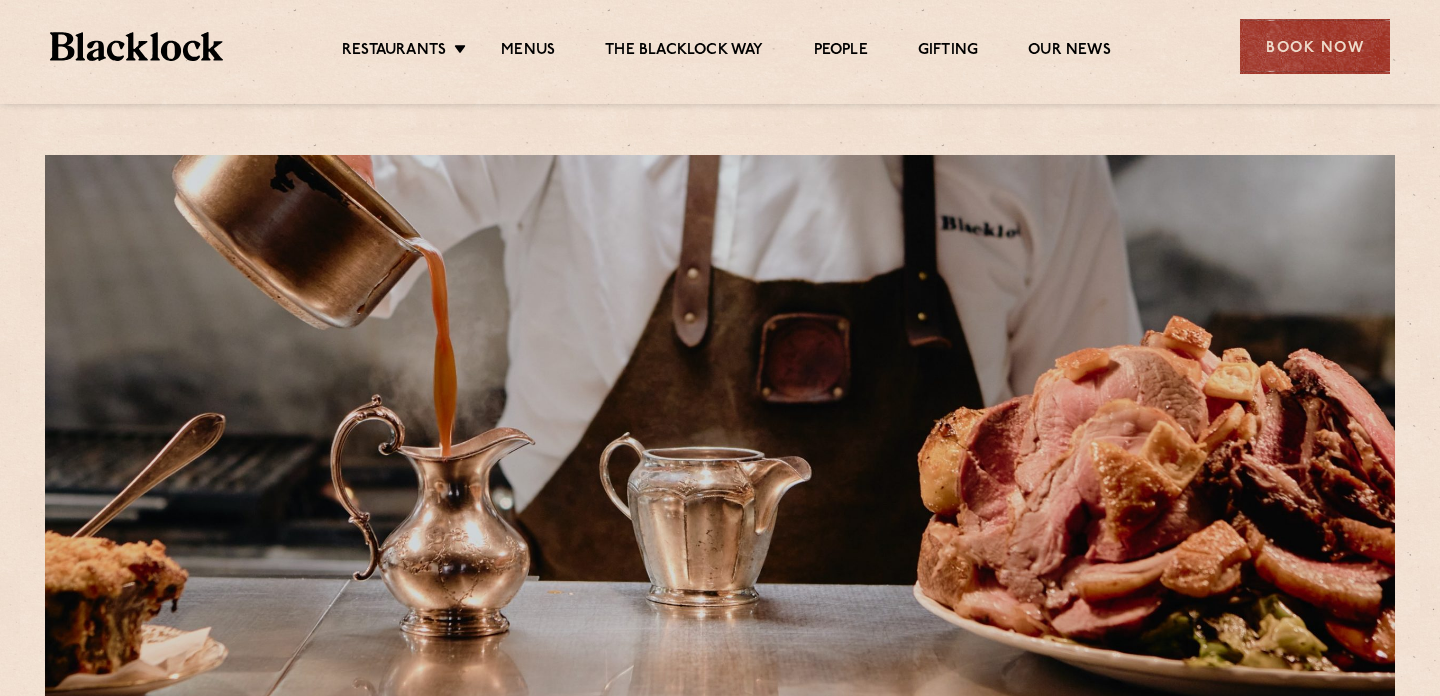 scroll, scrollTop: 0, scrollLeft: 0, axis: both 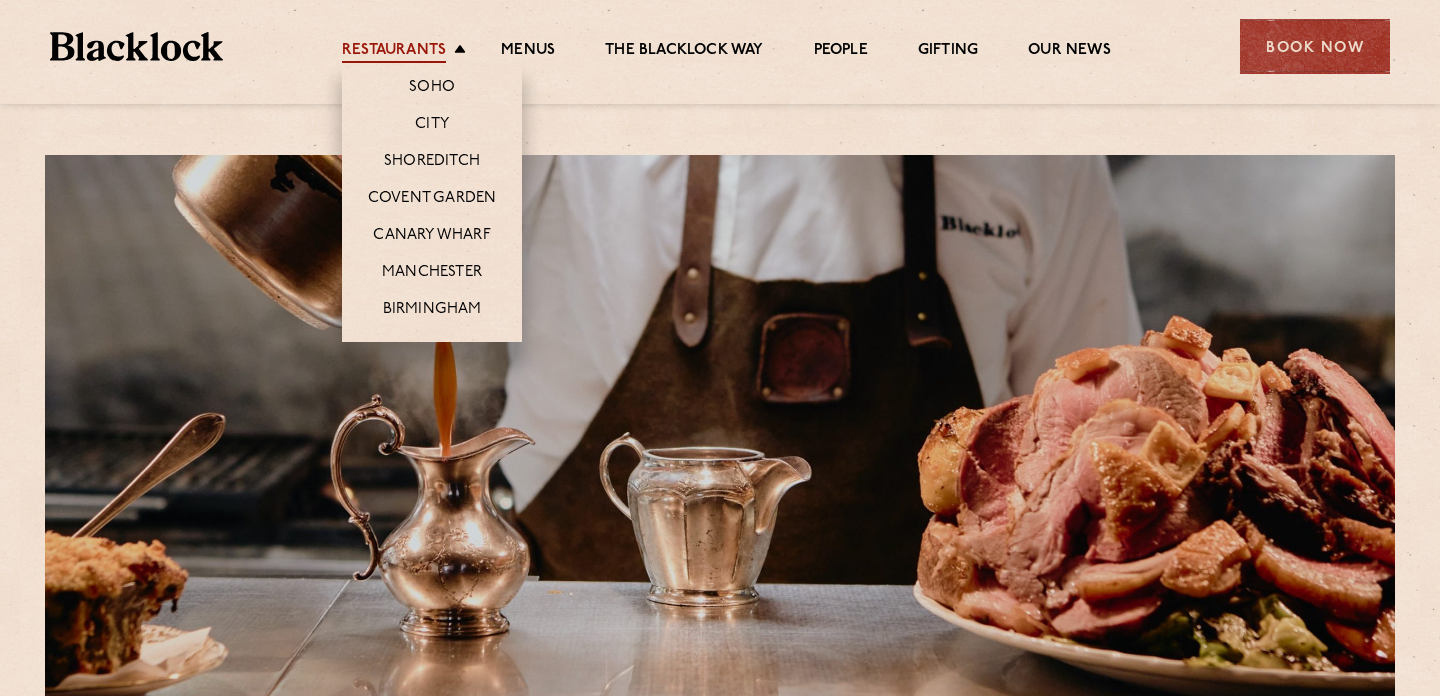click on "Restaurants" at bounding box center [394, 52] 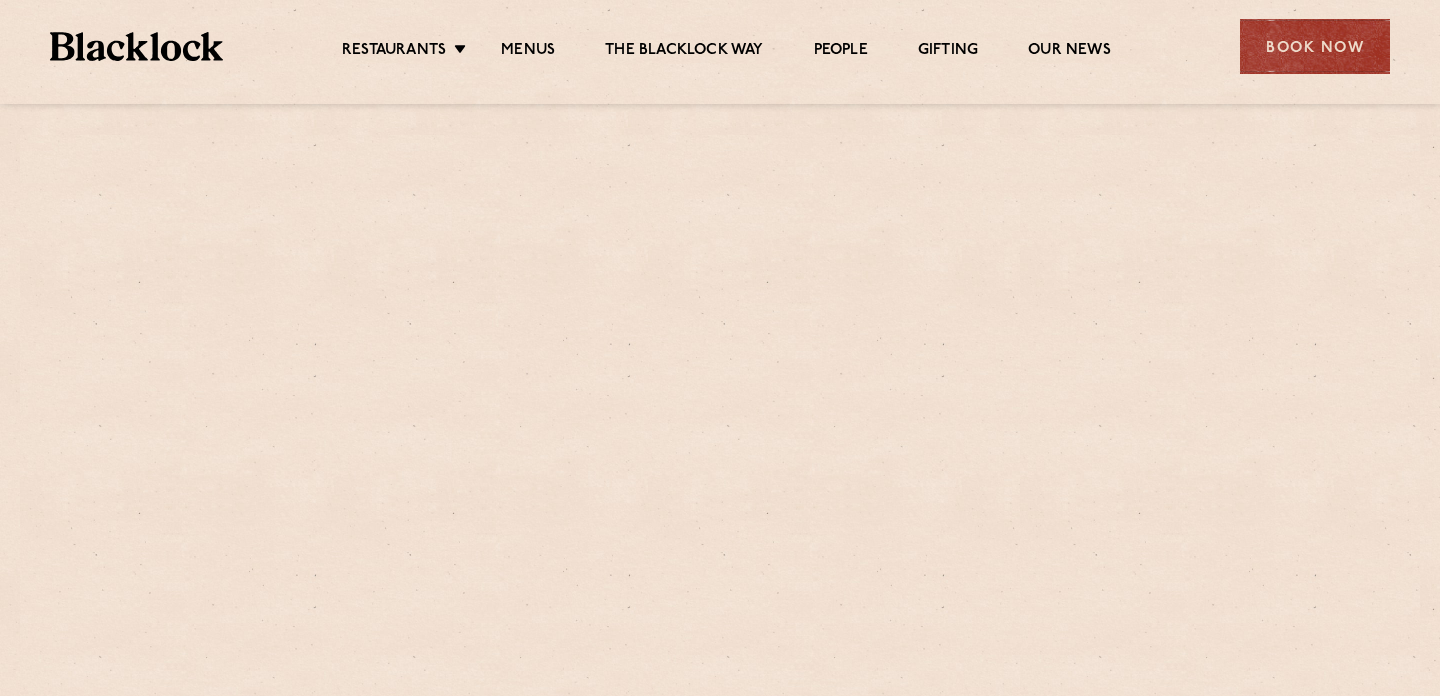 scroll, scrollTop: 0, scrollLeft: 0, axis: both 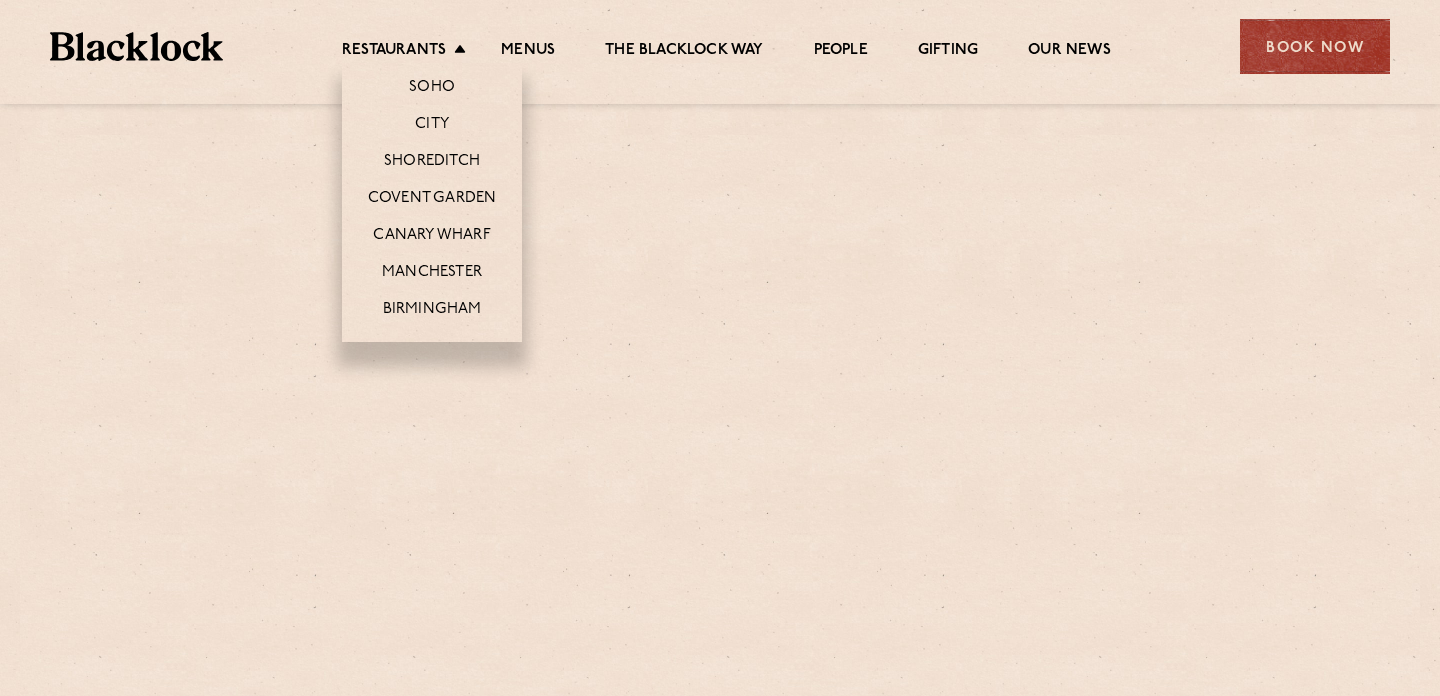 click on "Covent Garden" at bounding box center (432, 197) 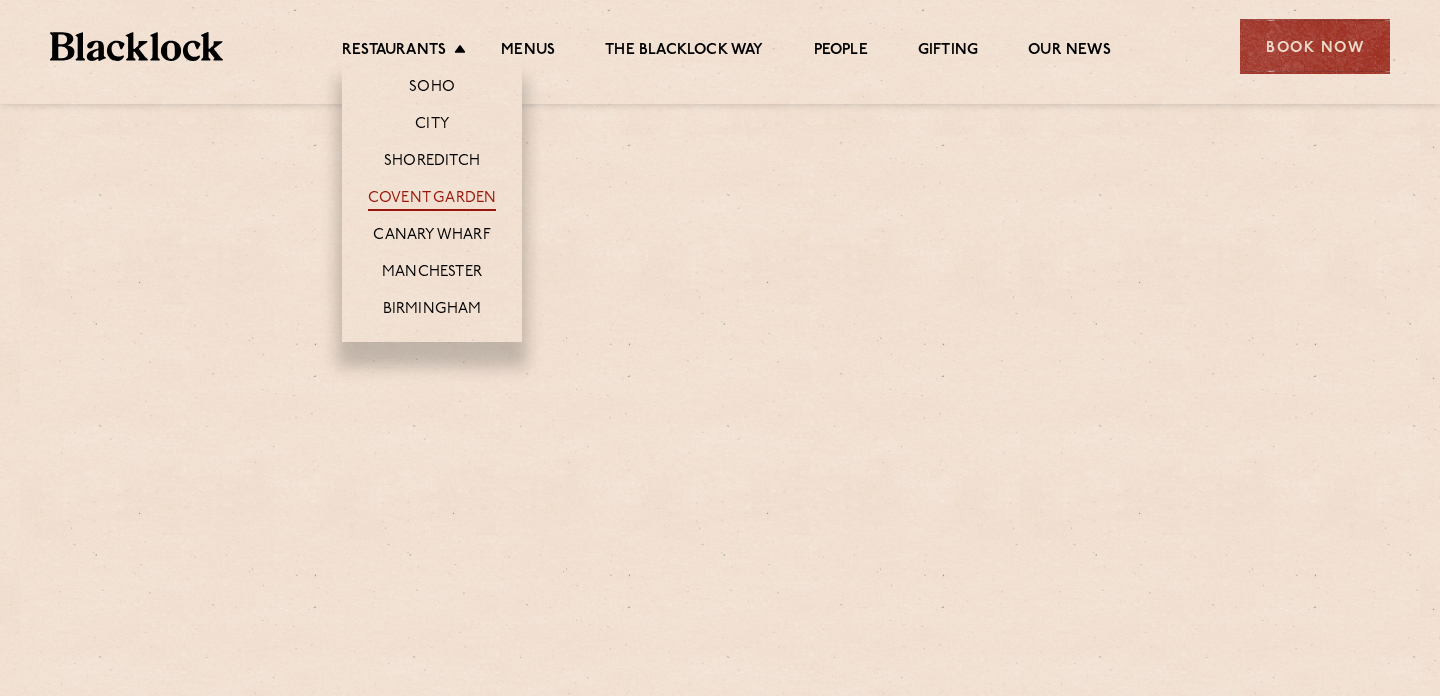 click on "Covent Garden" at bounding box center [432, 200] 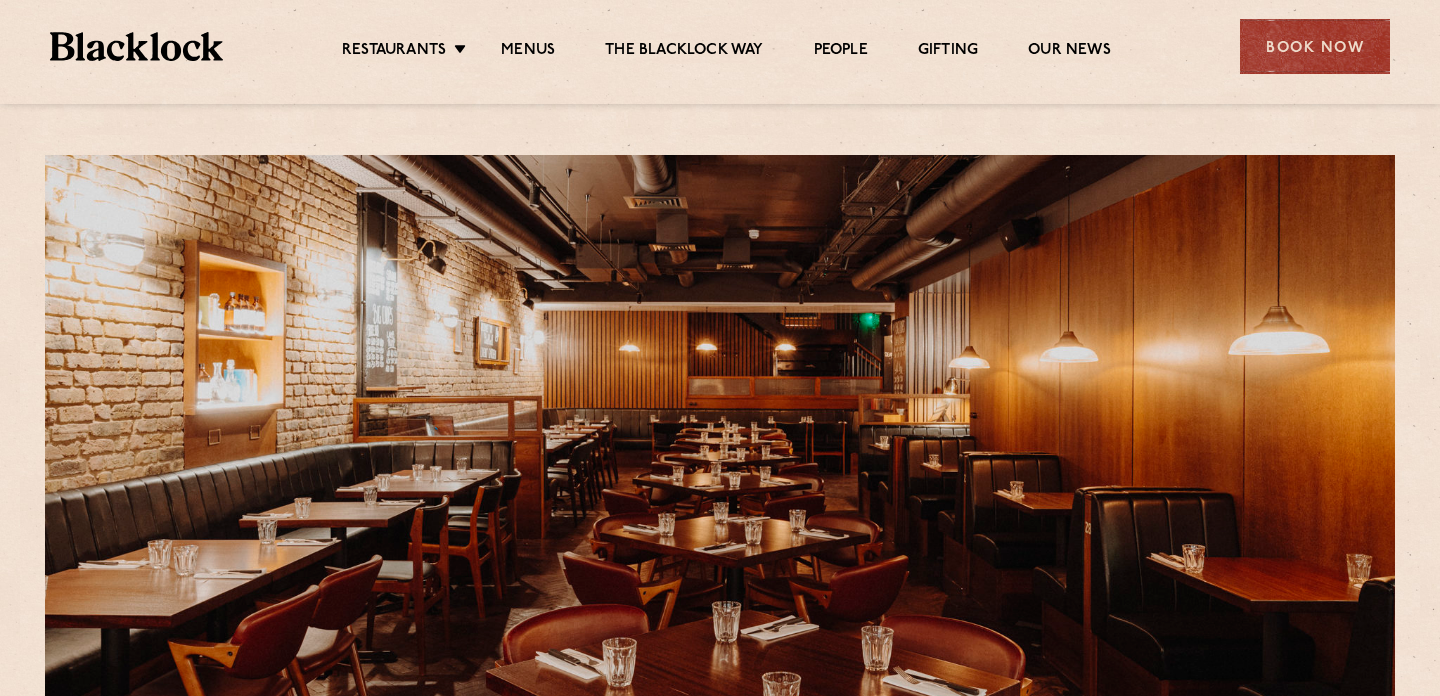 scroll, scrollTop: 0, scrollLeft: 0, axis: both 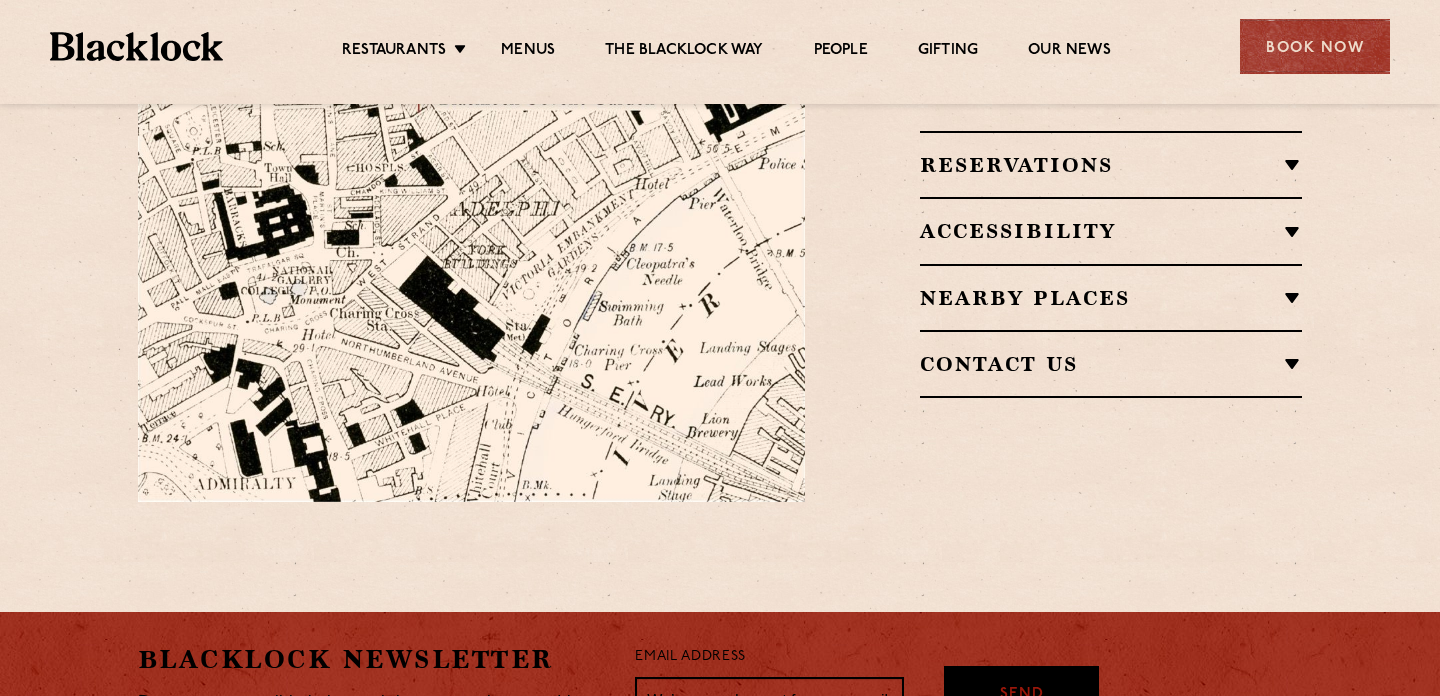 click on "Reservations Walk-Ins Walk-ins are always warmly welcome. Do pop in and we’ll get you your table as soon as we can. If there is a wait for a table, we’ll do our very best to make it as short as possible and you can grab a sharpener at our bar while we get to work on it for you. Sundays With roasts served all day Sunday, we tend to get booked up quite far in advance. So if you’re in the neighbourhood and fancy popping in, we’ll do our very best to accommodate walk-ins where we can but booking is recommended. Reservations We know that reservations are important for certain occasions, please  email  the restaurant if you’re looking to book a table for between 6-10 guests." at bounding box center (1111, 164) 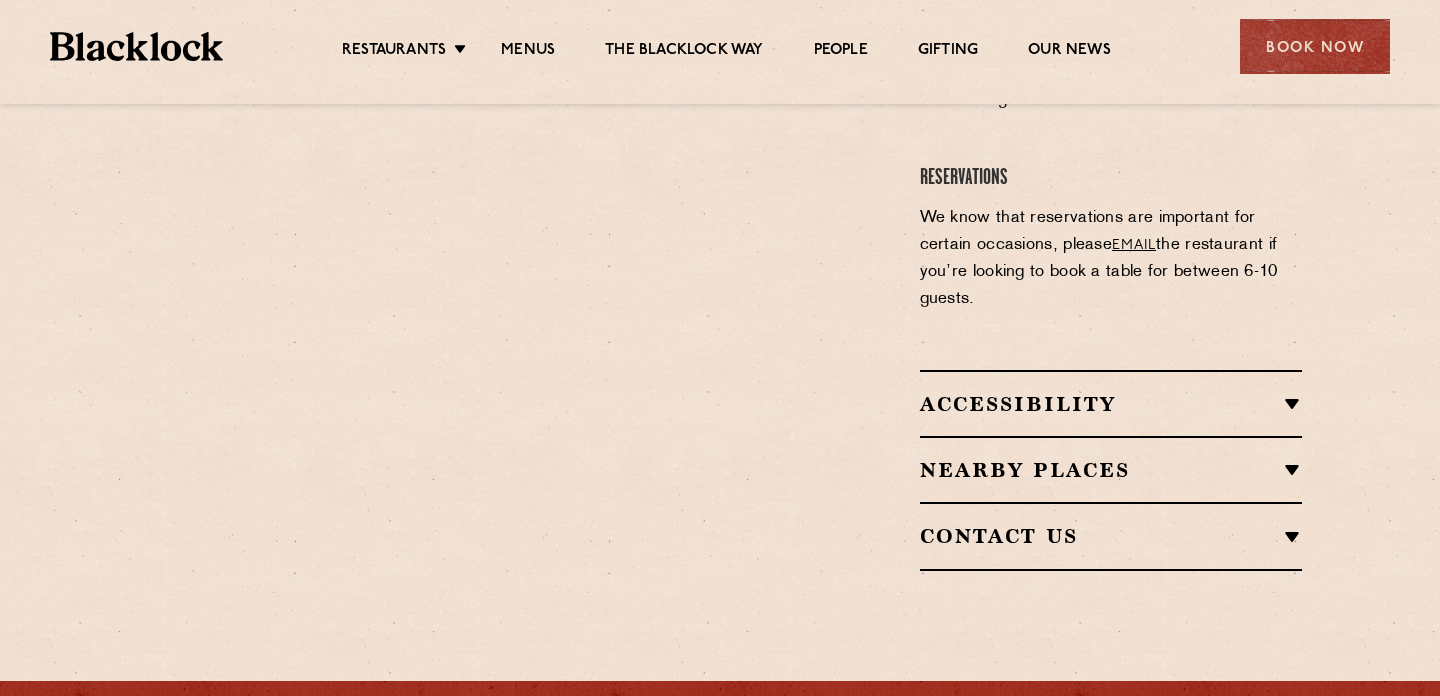 scroll, scrollTop: 1732, scrollLeft: 0, axis: vertical 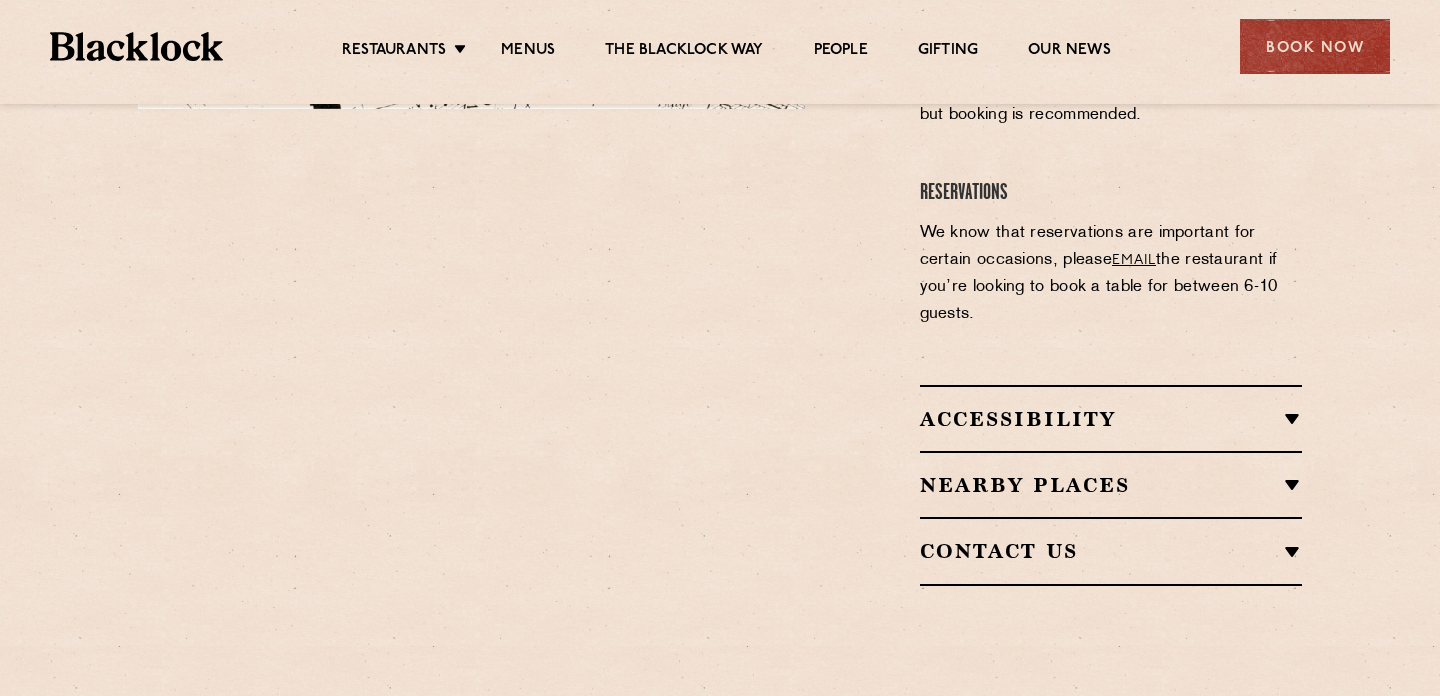 click on "Contact Us T:  0 20 3034 1394 E:  coventgarden@theblacklock.com" at bounding box center [1111, 551] 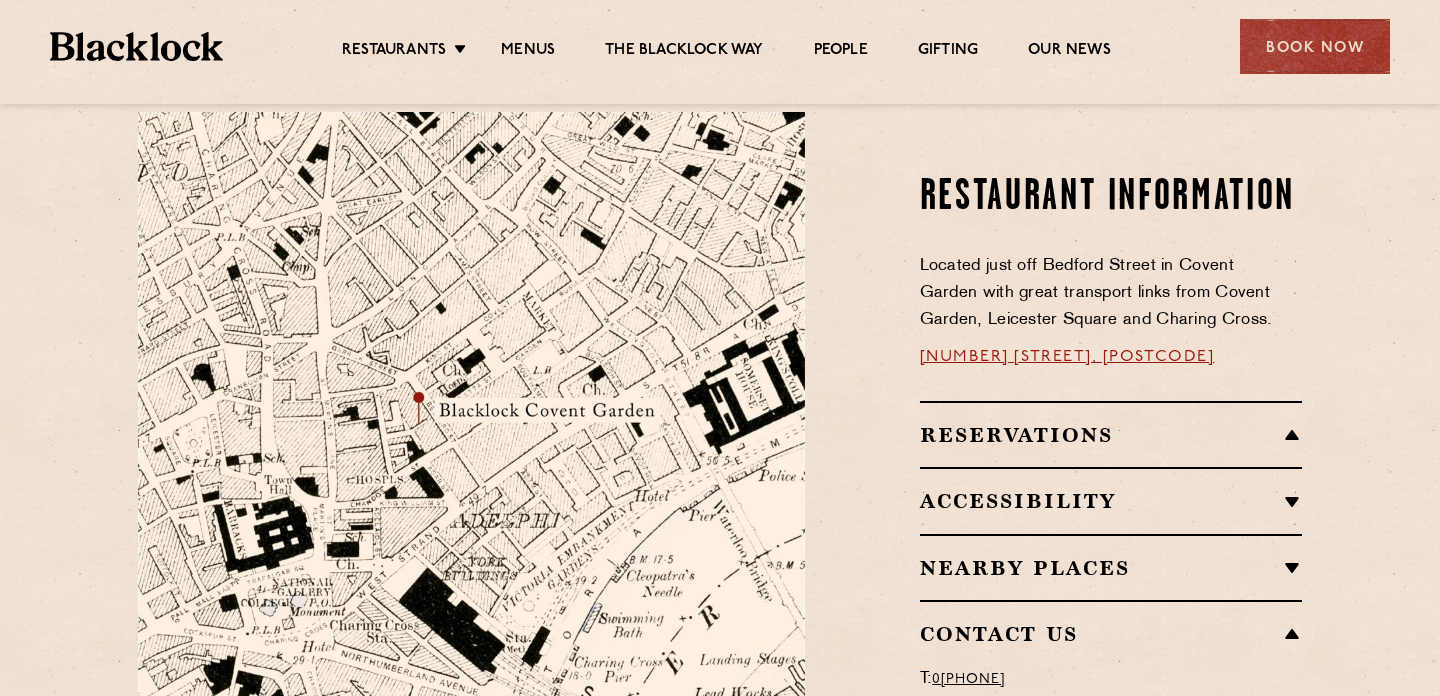 scroll, scrollTop: 1022, scrollLeft: 0, axis: vertical 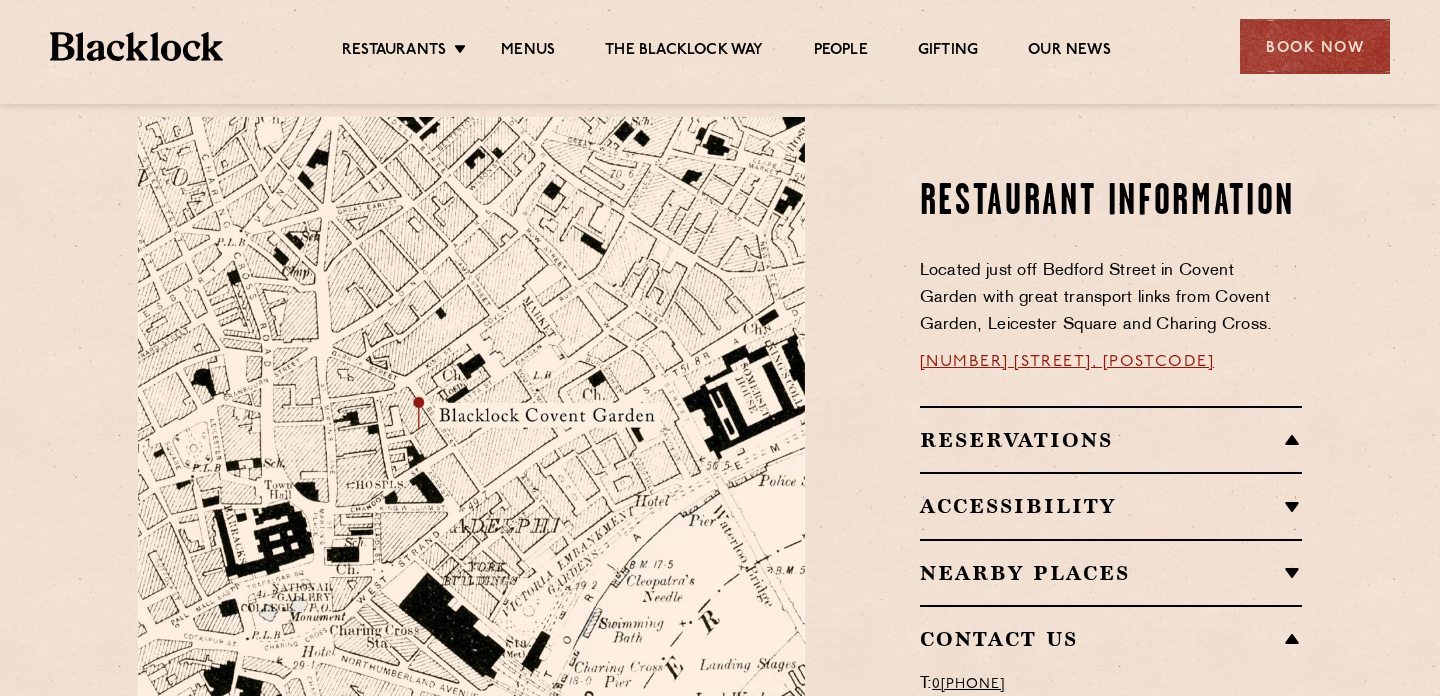 click on "Reservations" at bounding box center (1111, 440) 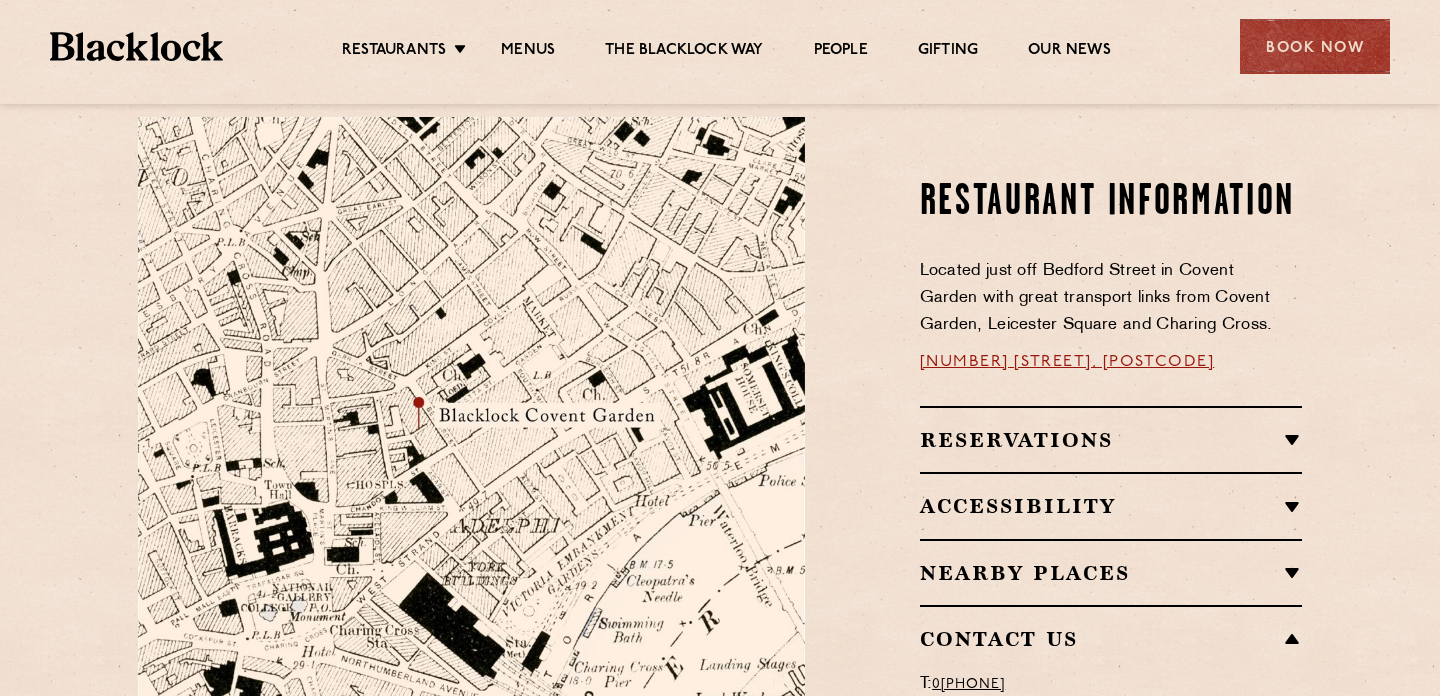 click on "Reservations" at bounding box center (1111, 440) 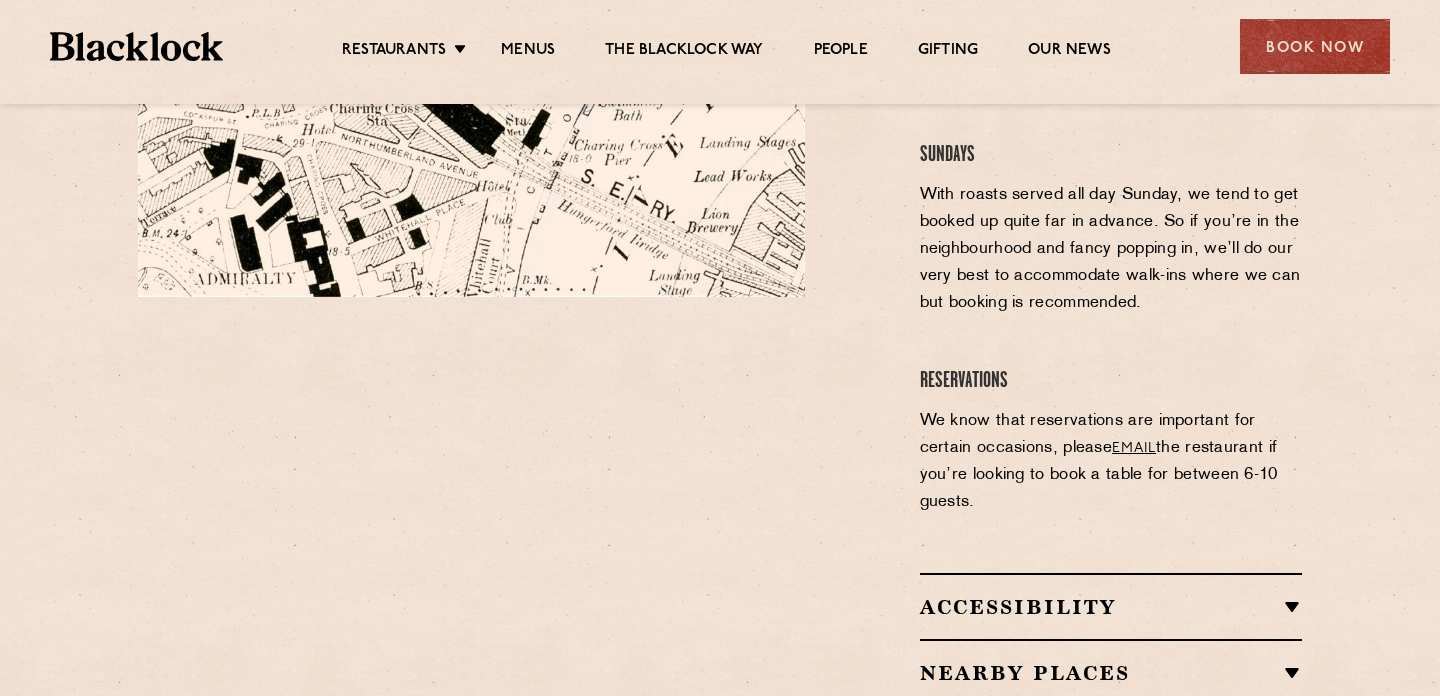 scroll, scrollTop: 1615, scrollLeft: 0, axis: vertical 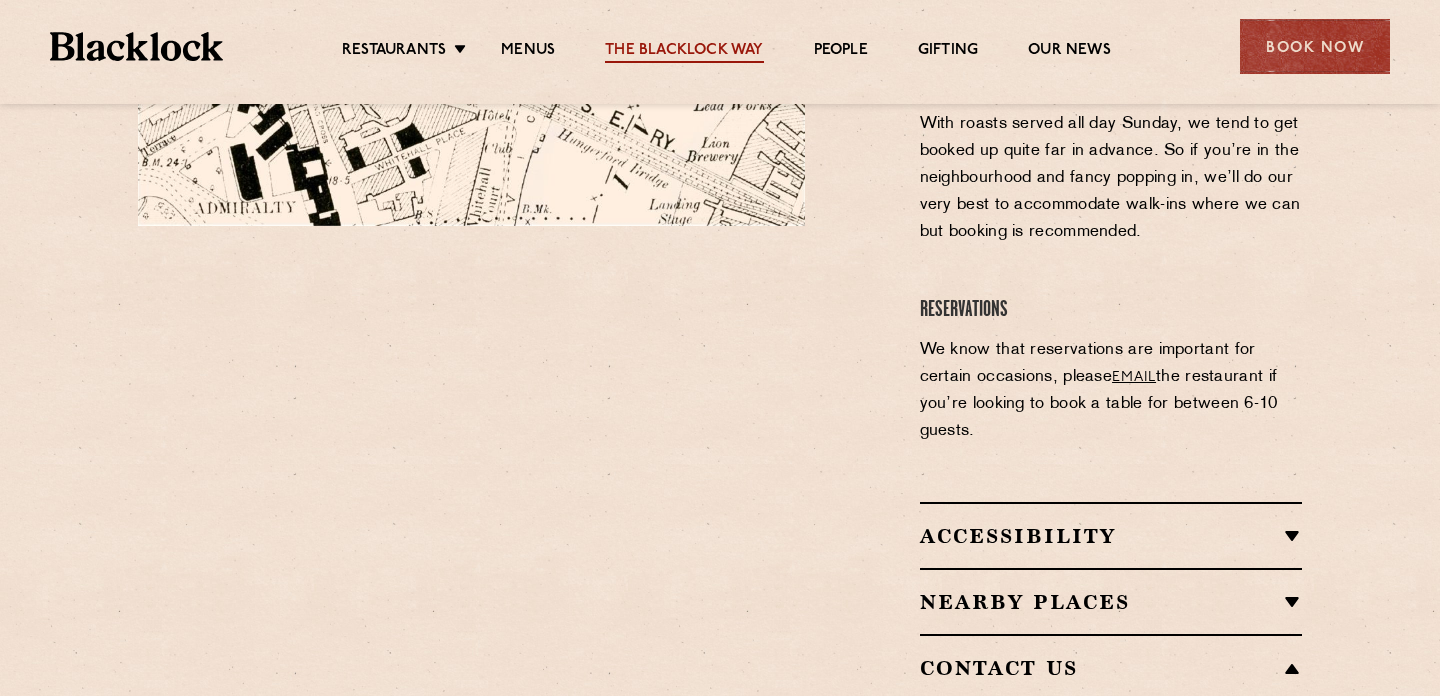click on "The Blacklock Way" at bounding box center [684, 52] 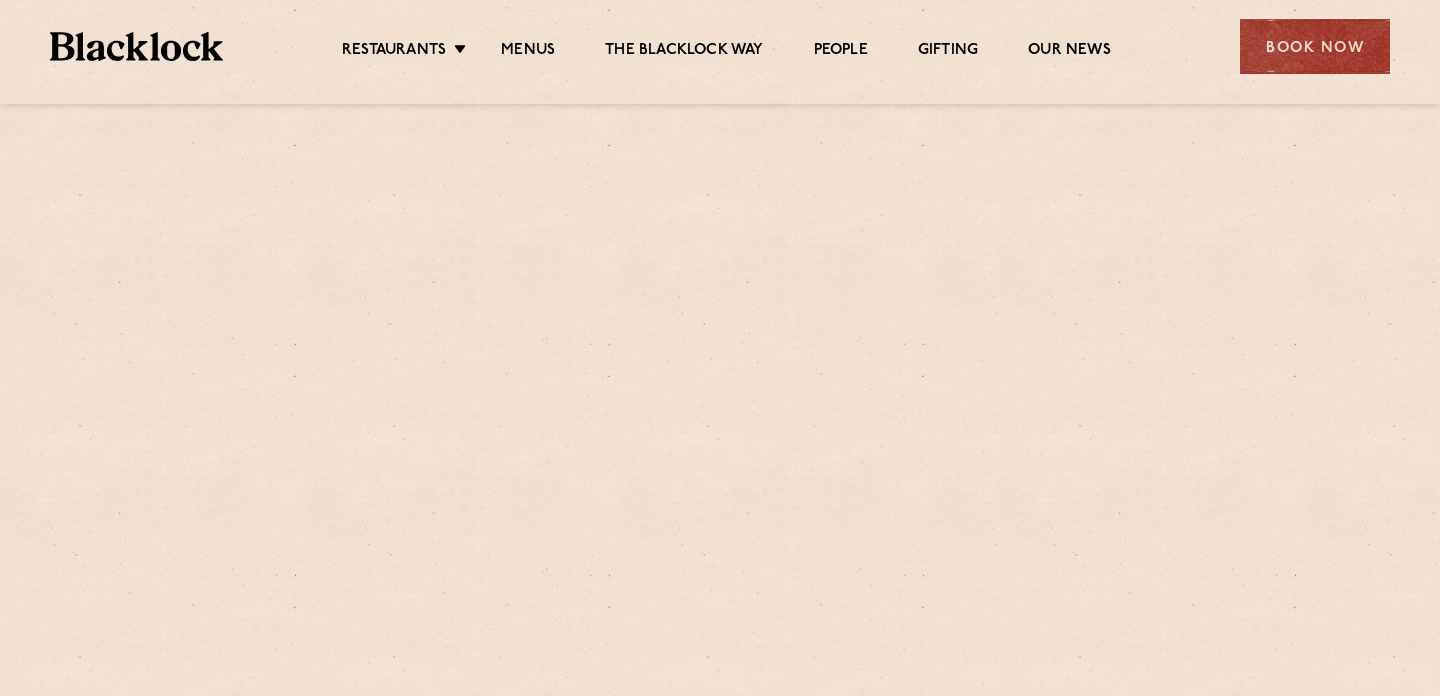 scroll, scrollTop: 0, scrollLeft: 0, axis: both 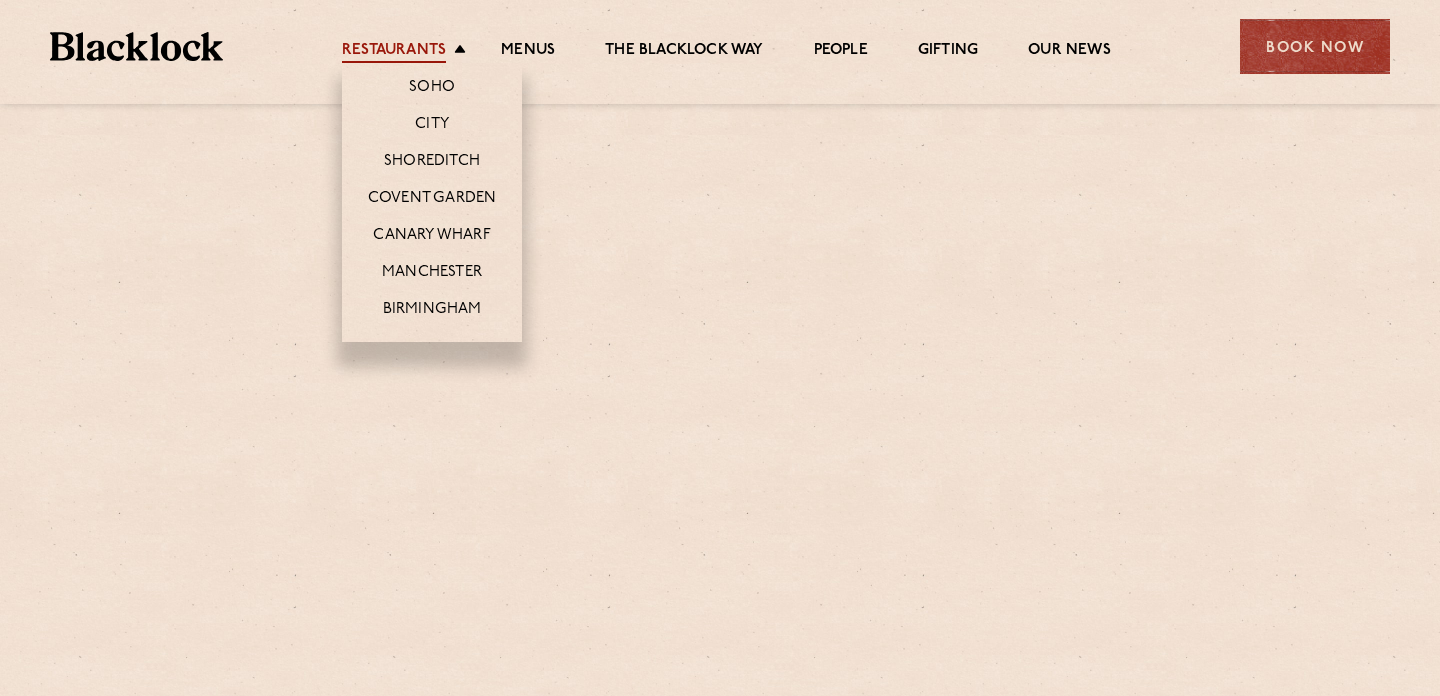 click on "Restaurants" at bounding box center [394, 52] 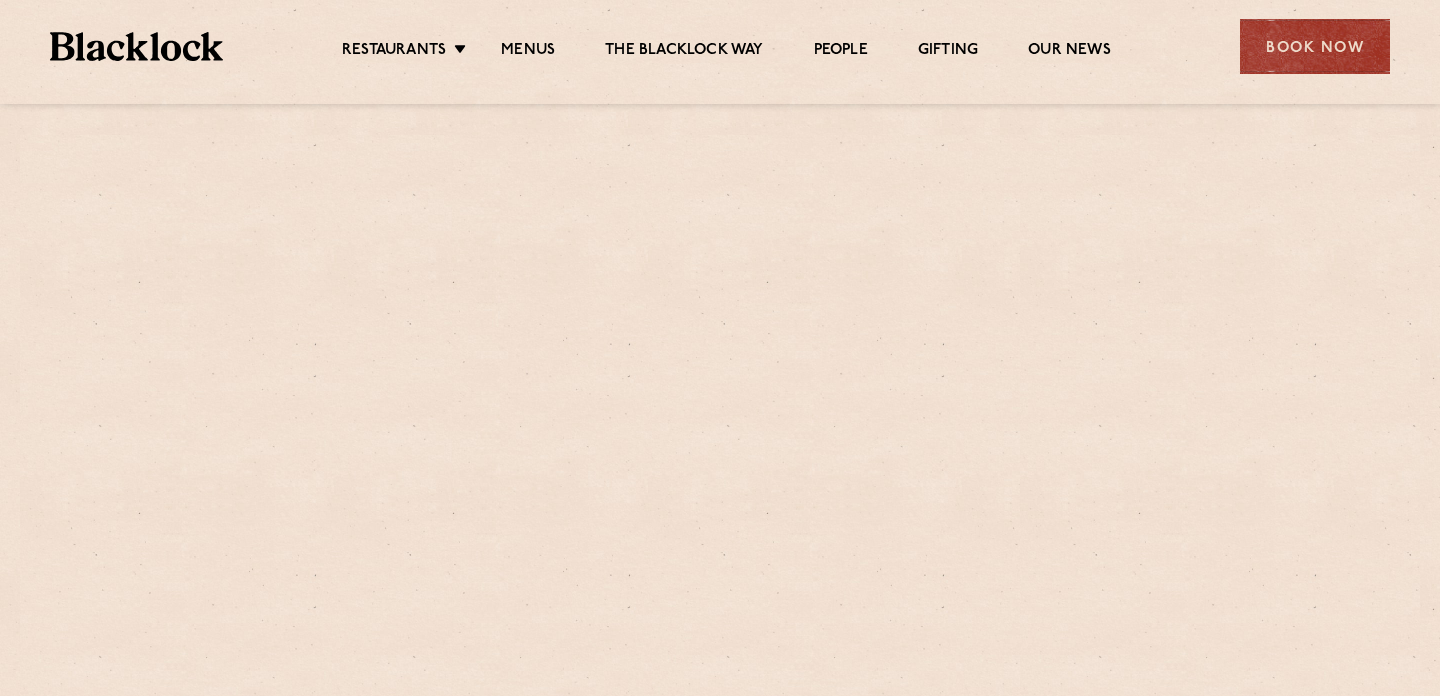scroll, scrollTop: 0, scrollLeft: 0, axis: both 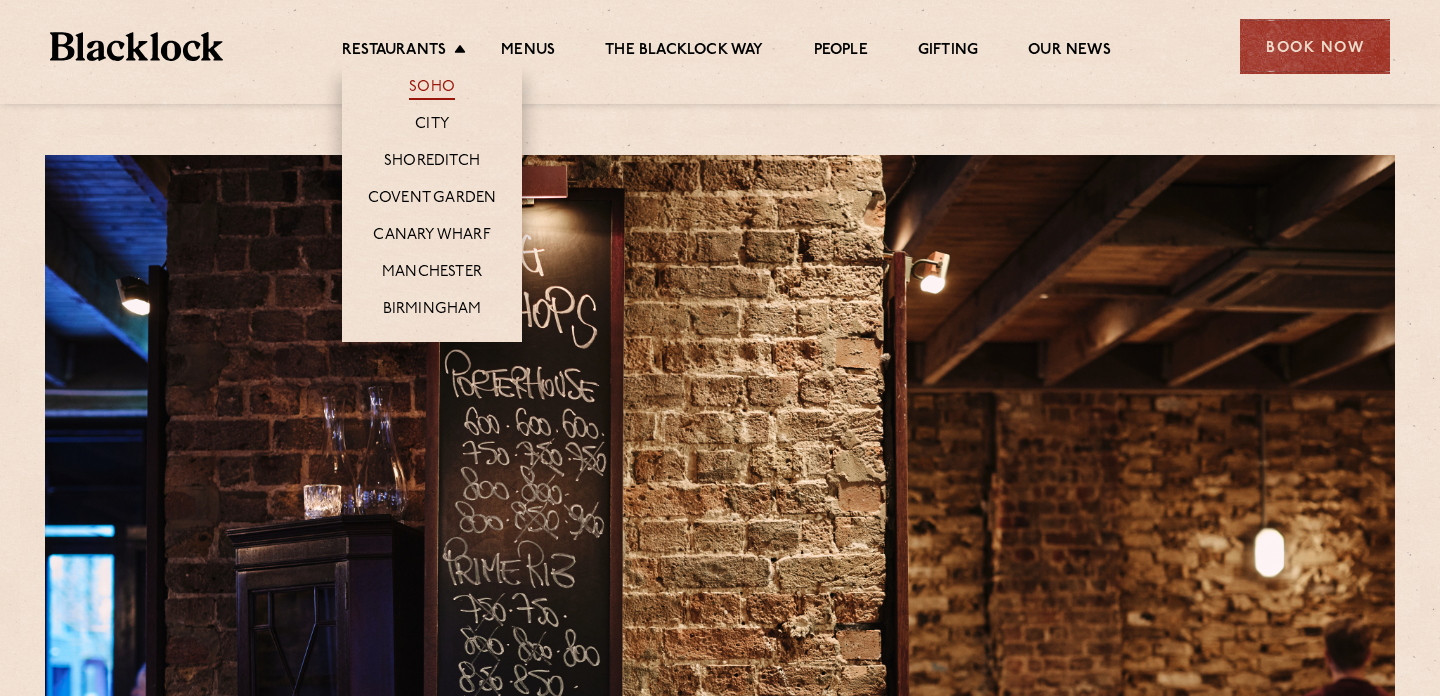 click on "Soho" at bounding box center [432, 89] 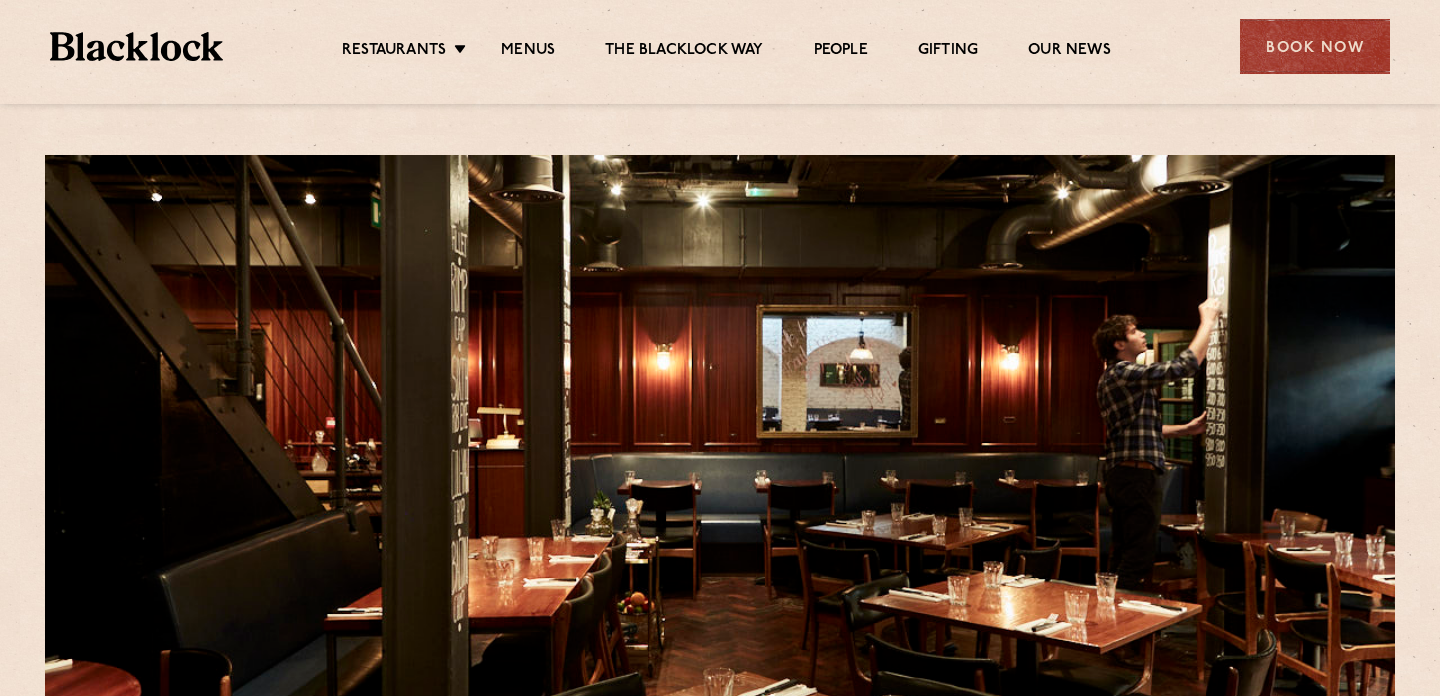 scroll, scrollTop: 0, scrollLeft: 0, axis: both 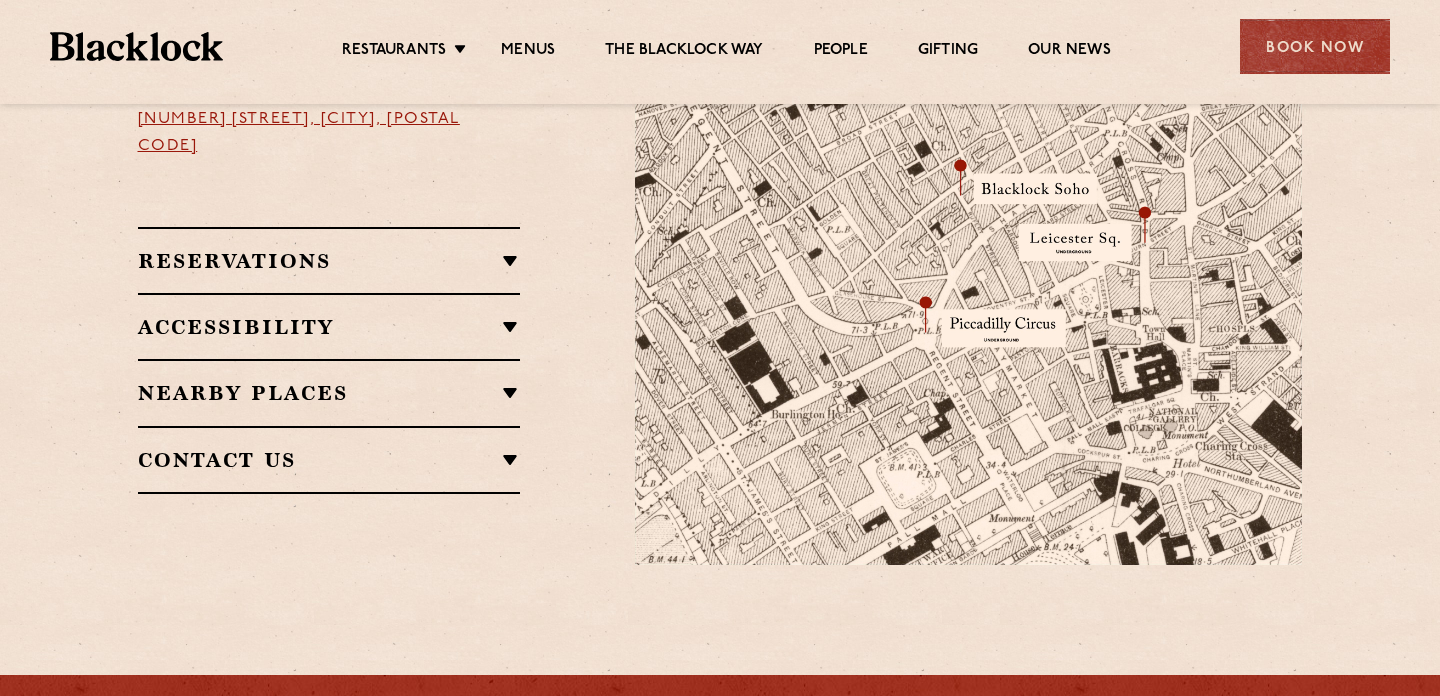 click on "Reservations" at bounding box center (329, 261) 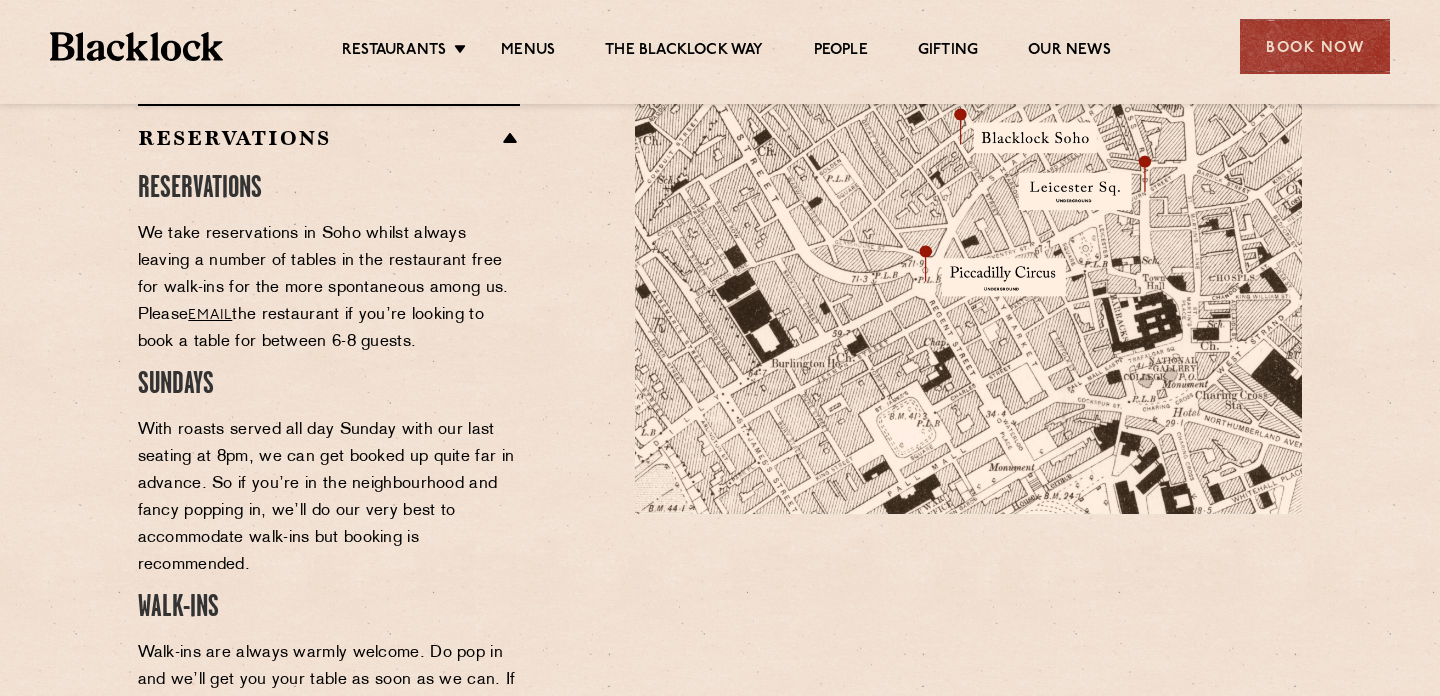 scroll, scrollTop: 1392, scrollLeft: 0, axis: vertical 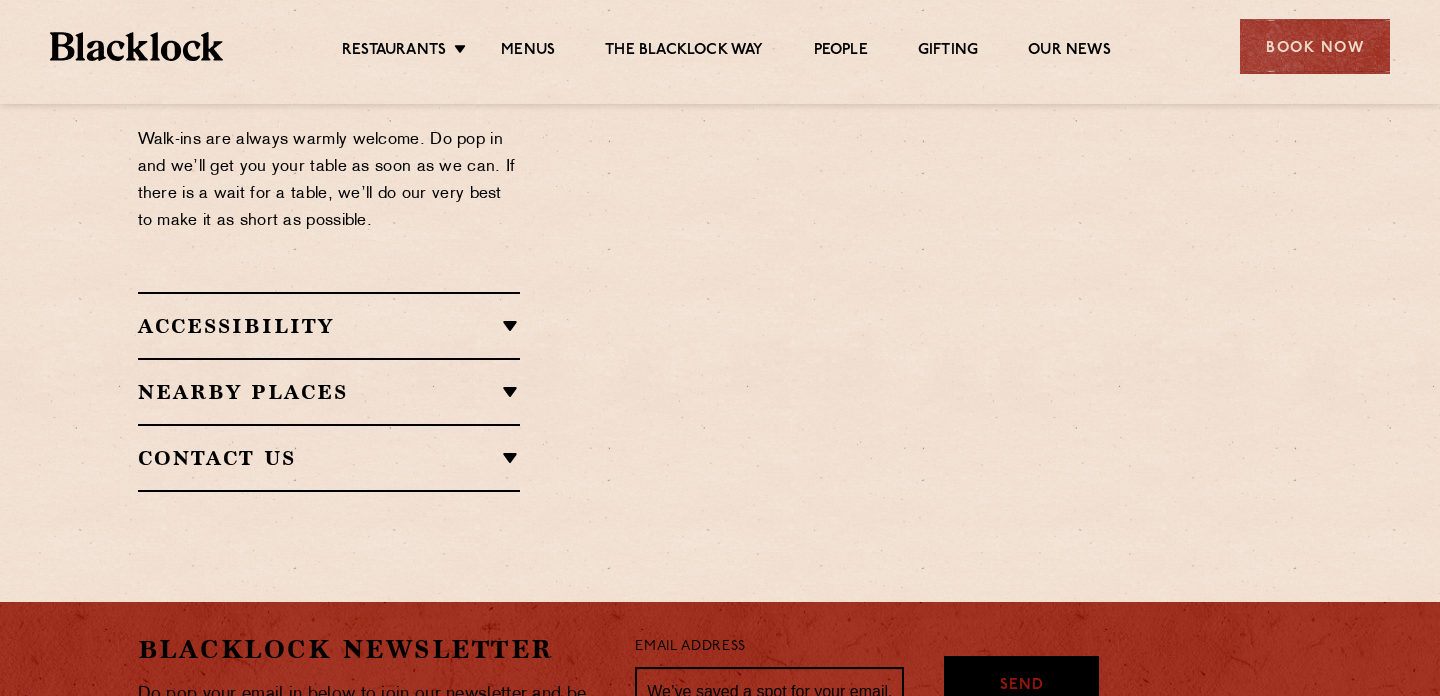 click on "Accessibility Situated in a basement, we do not have lift access however both Canary Wharf and Shoreditch are ground level and accessible. When booking, if there is anything we can do to make your time with us more comfortable and we will do our best. Well behaved dogs are welcome in Canary Wharf as well as Manchester and Shoreditch, please email us first so we can make sure we have enough space for you and your furry friends." at bounding box center [329, 325] 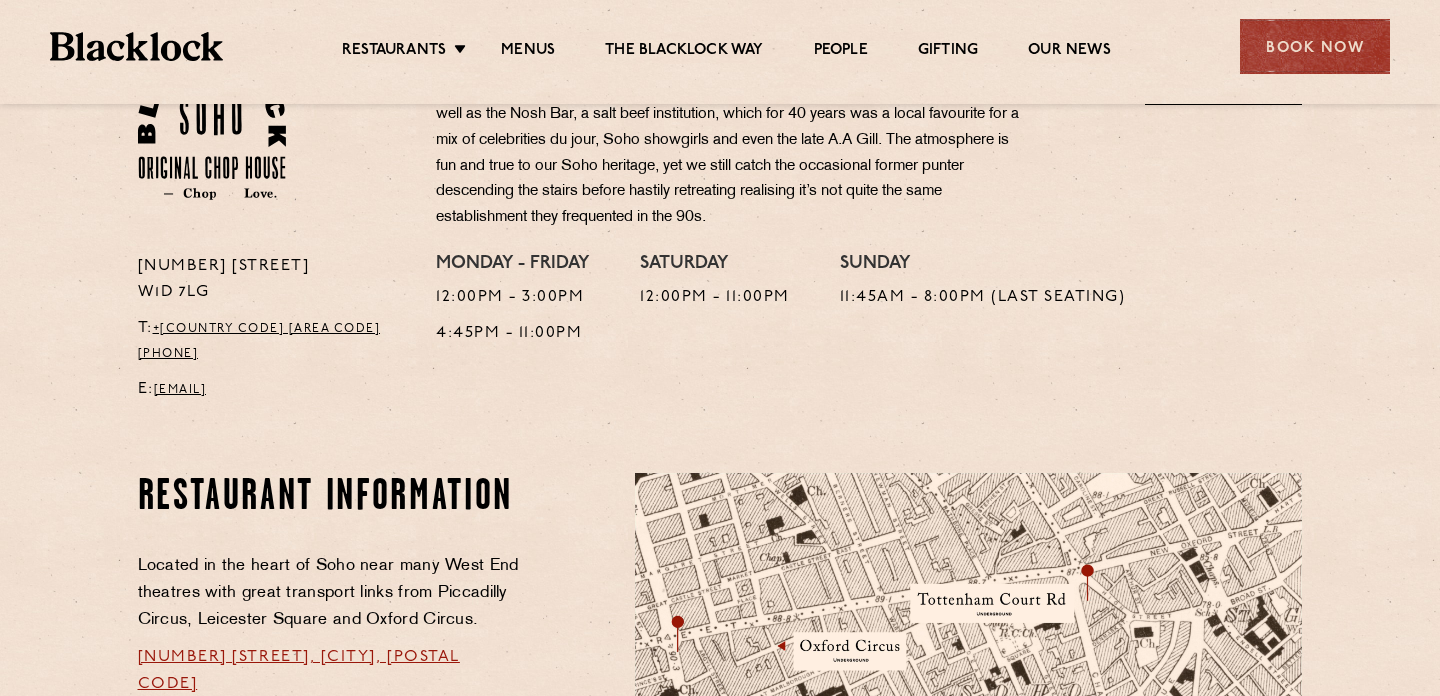 scroll, scrollTop: 885, scrollLeft: 0, axis: vertical 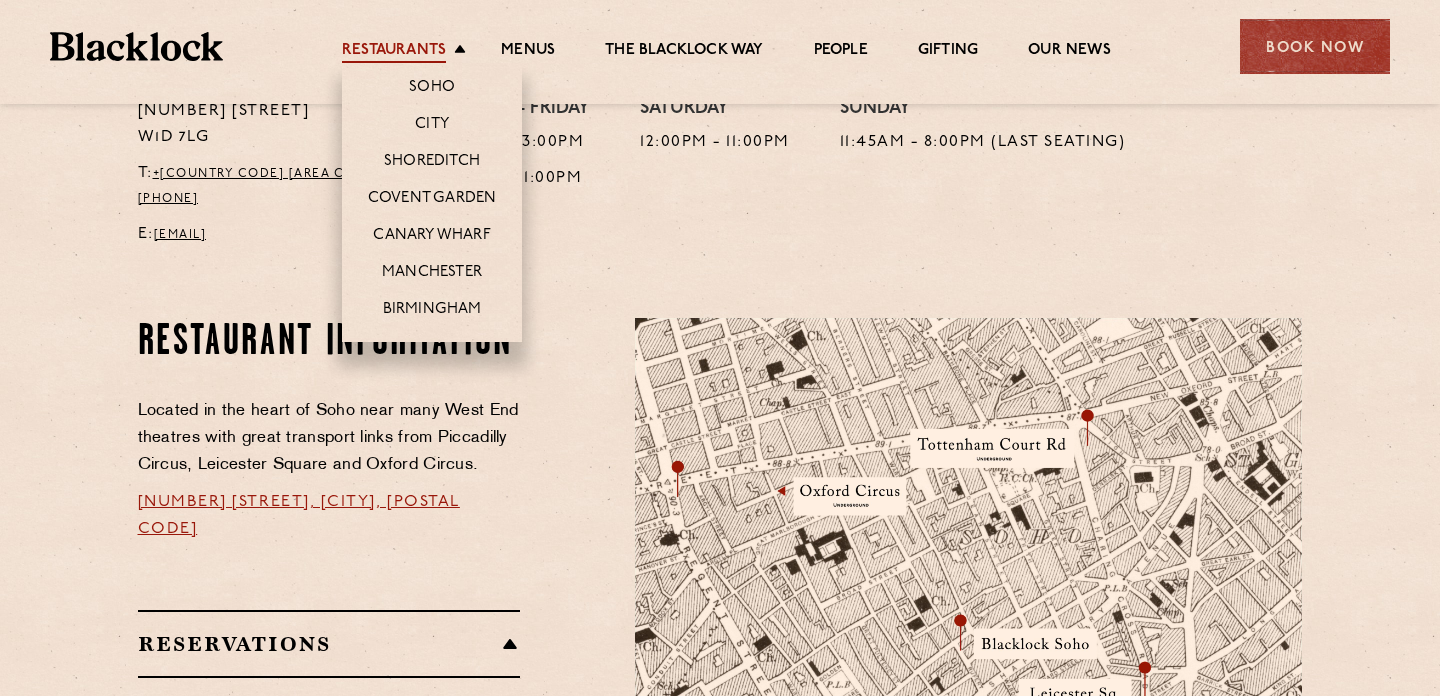 click on "Restaurants" at bounding box center [394, 52] 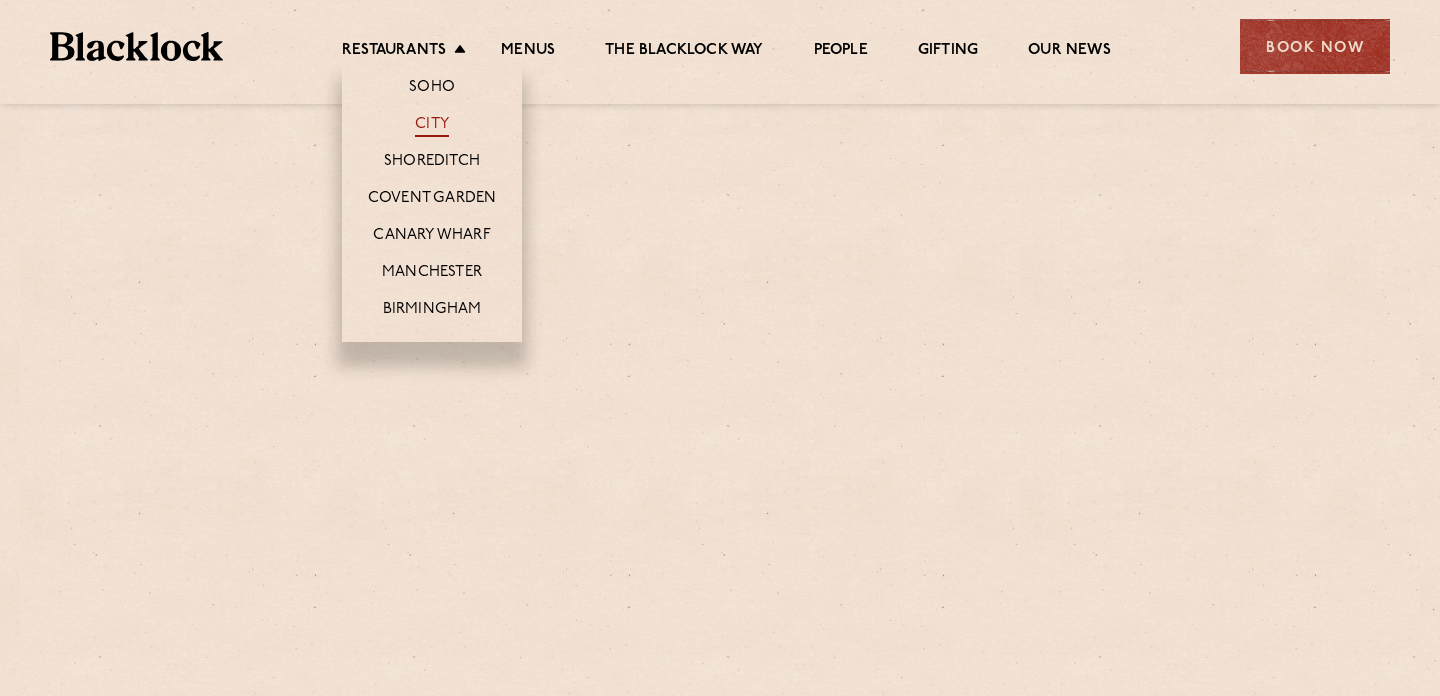 scroll, scrollTop: 0, scrollLeft: 0, axis: both 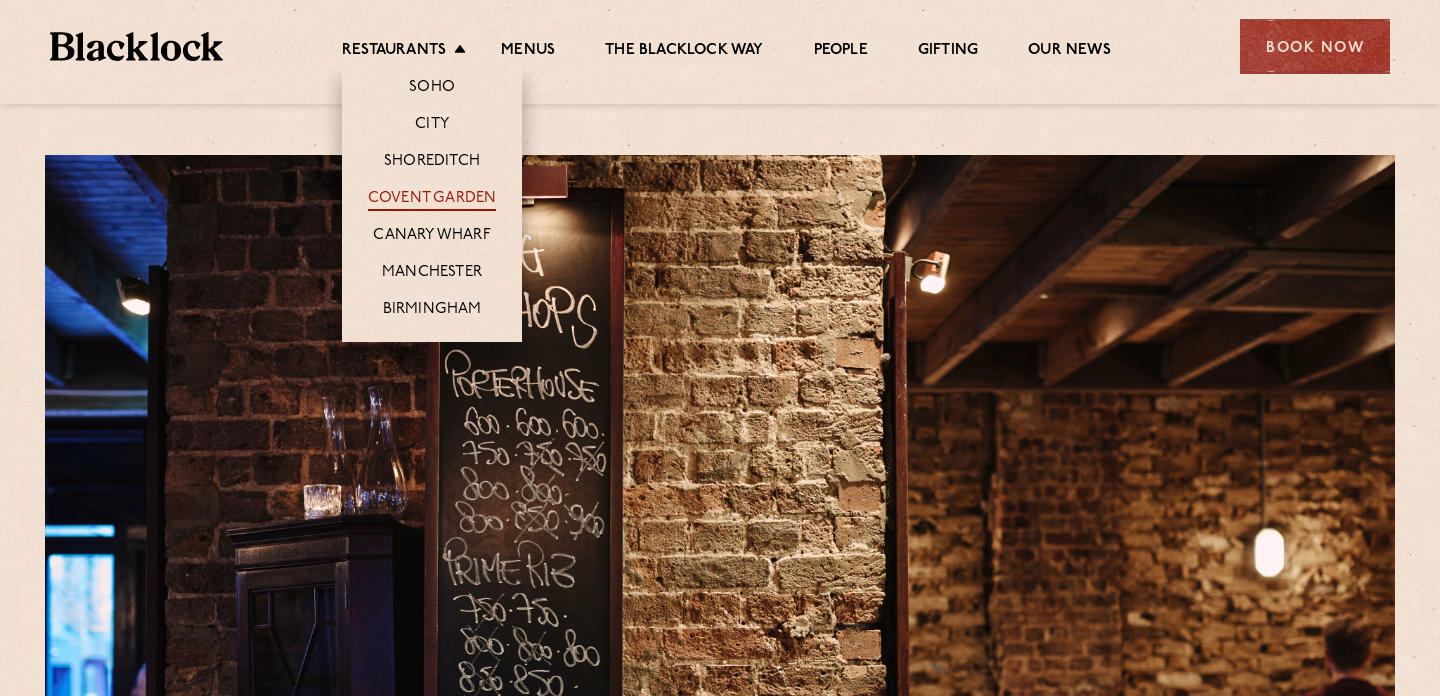 click on "Covent Garden" at bounding box center (432, 200) 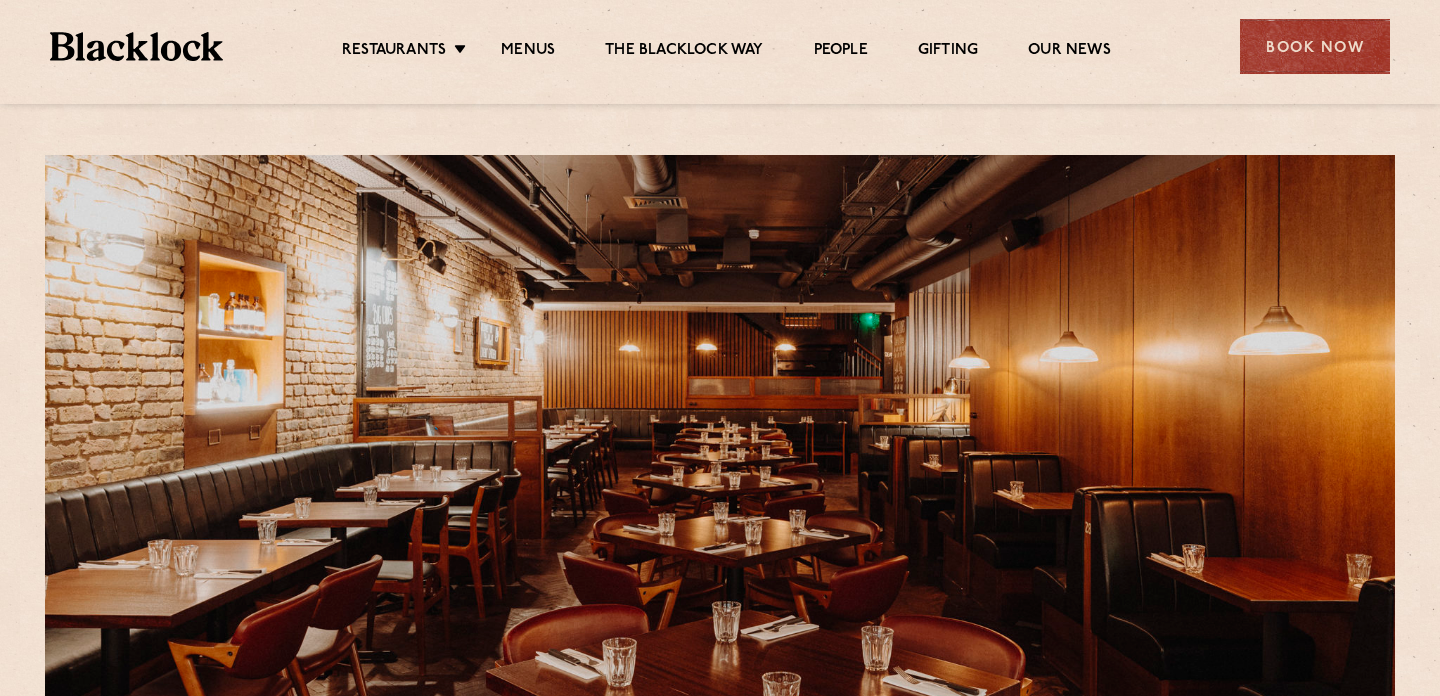 scroll, scrollTop: 0, scrollLeft: 0, axis: both 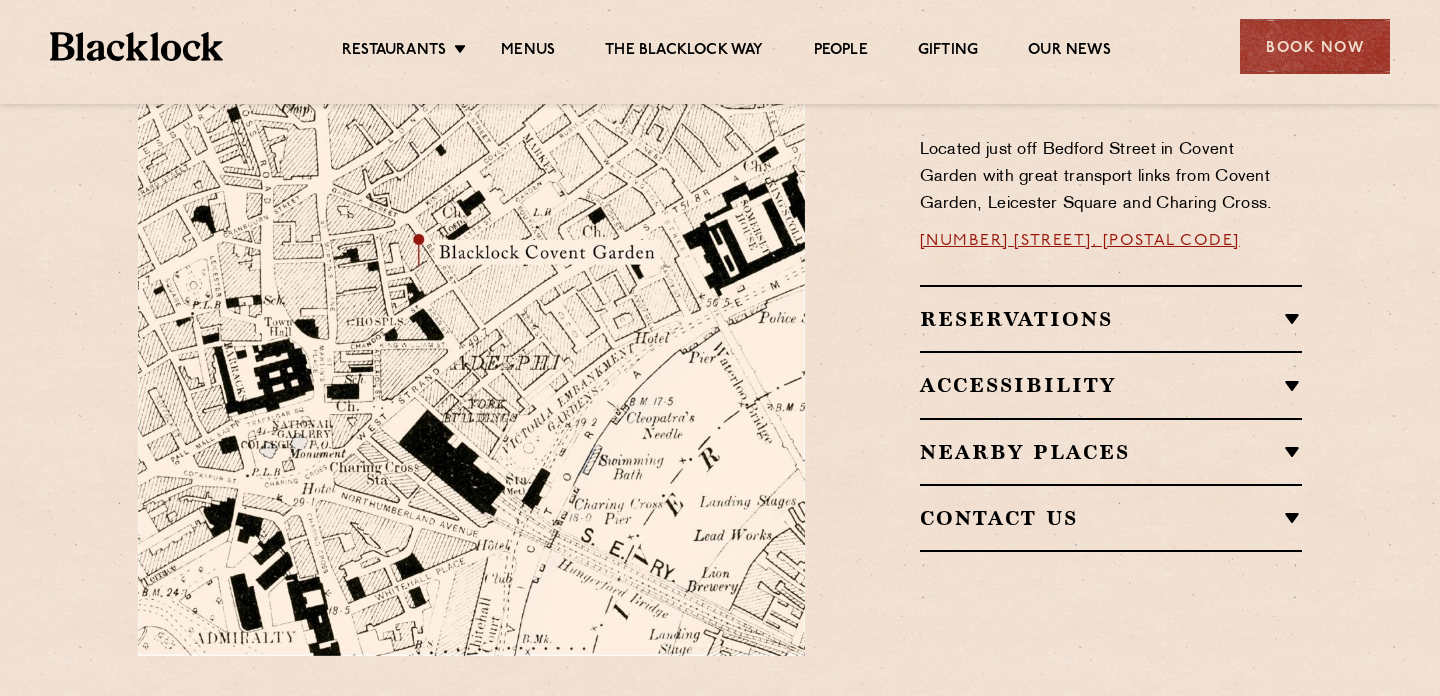 click on "Contact Us" at bounding box center [1111, 518] 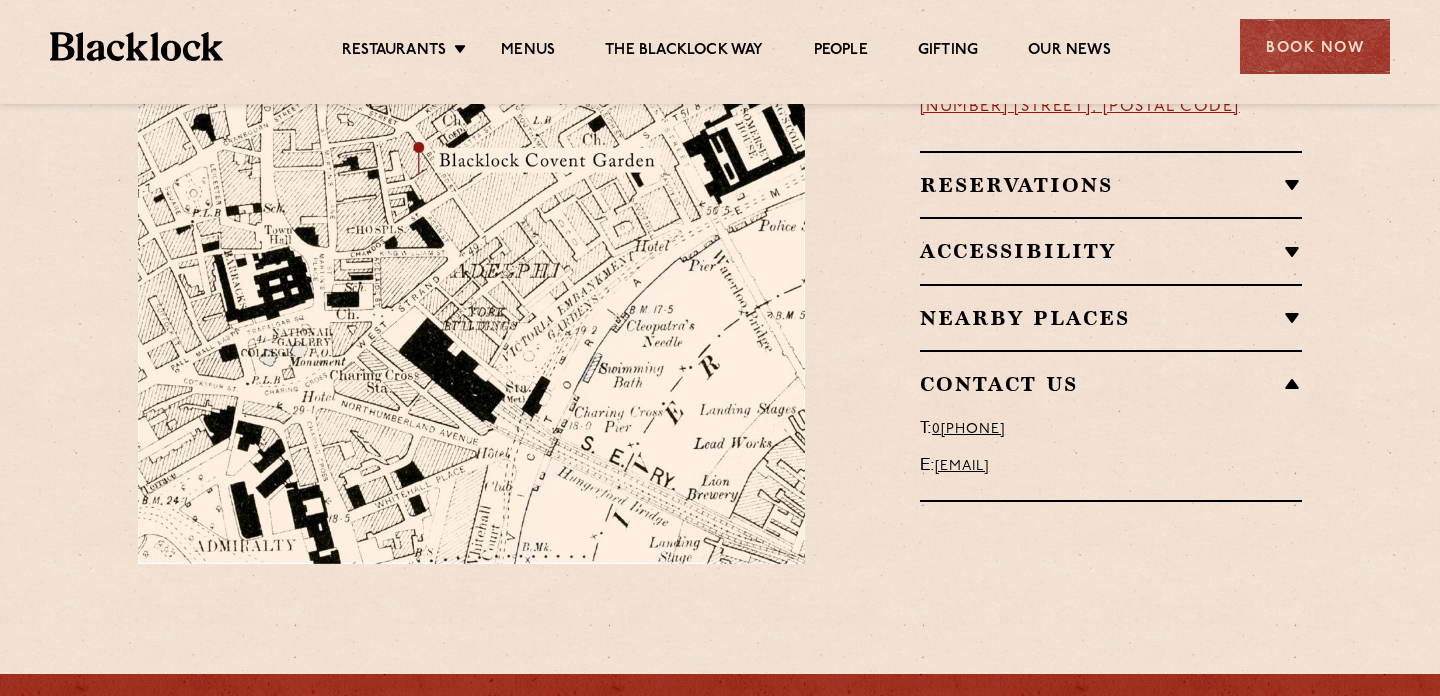 scroll, scrollTop: 1280, scrollLeft: 0, axis: vertical 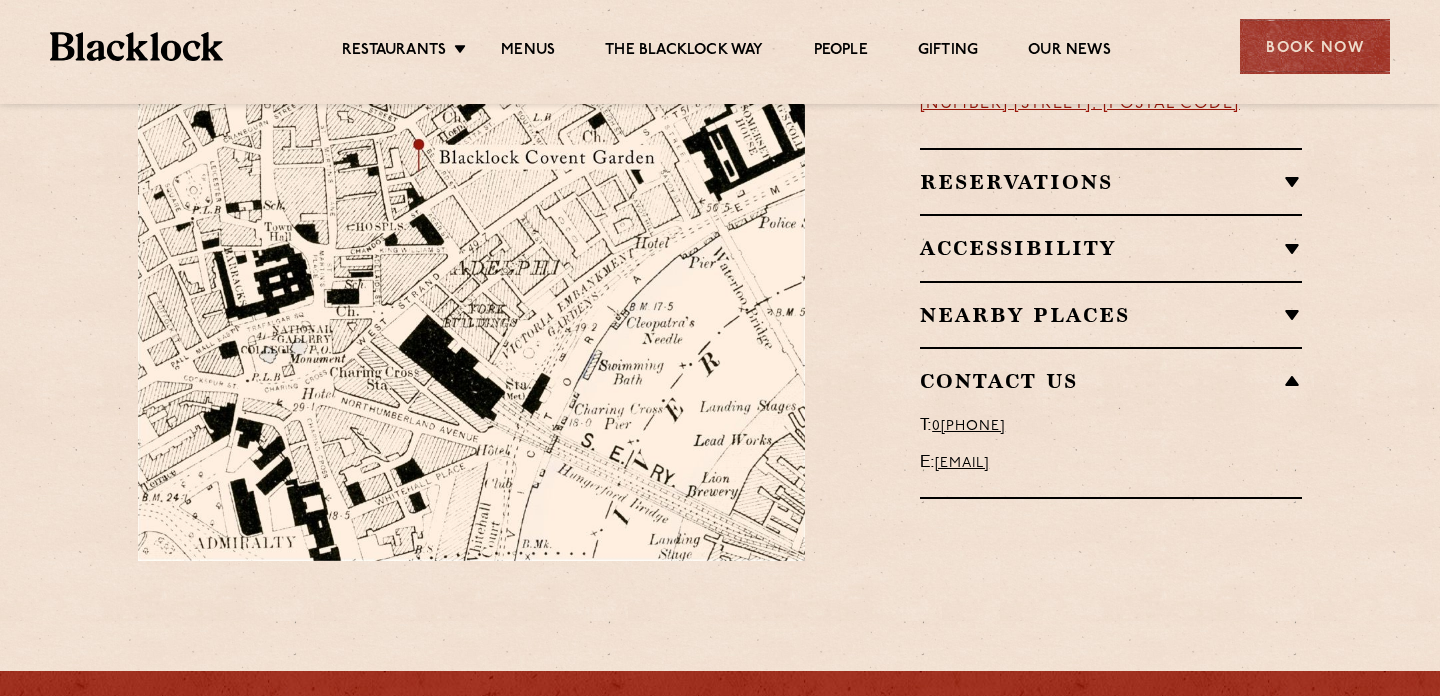 click on "[EMAIL]" at bounding box center (962, 463) 